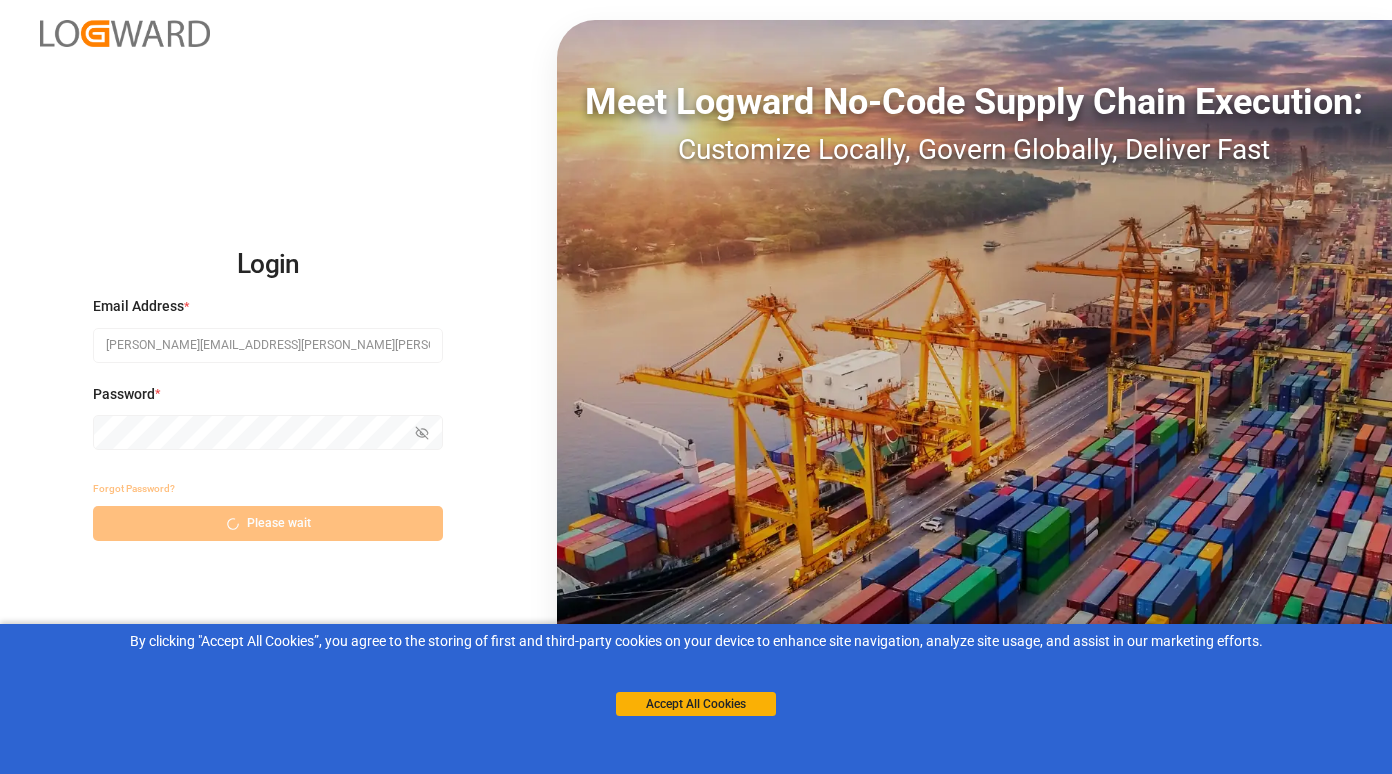 scroll, scrollTop: 0, scrollLeft: 0, axis: both 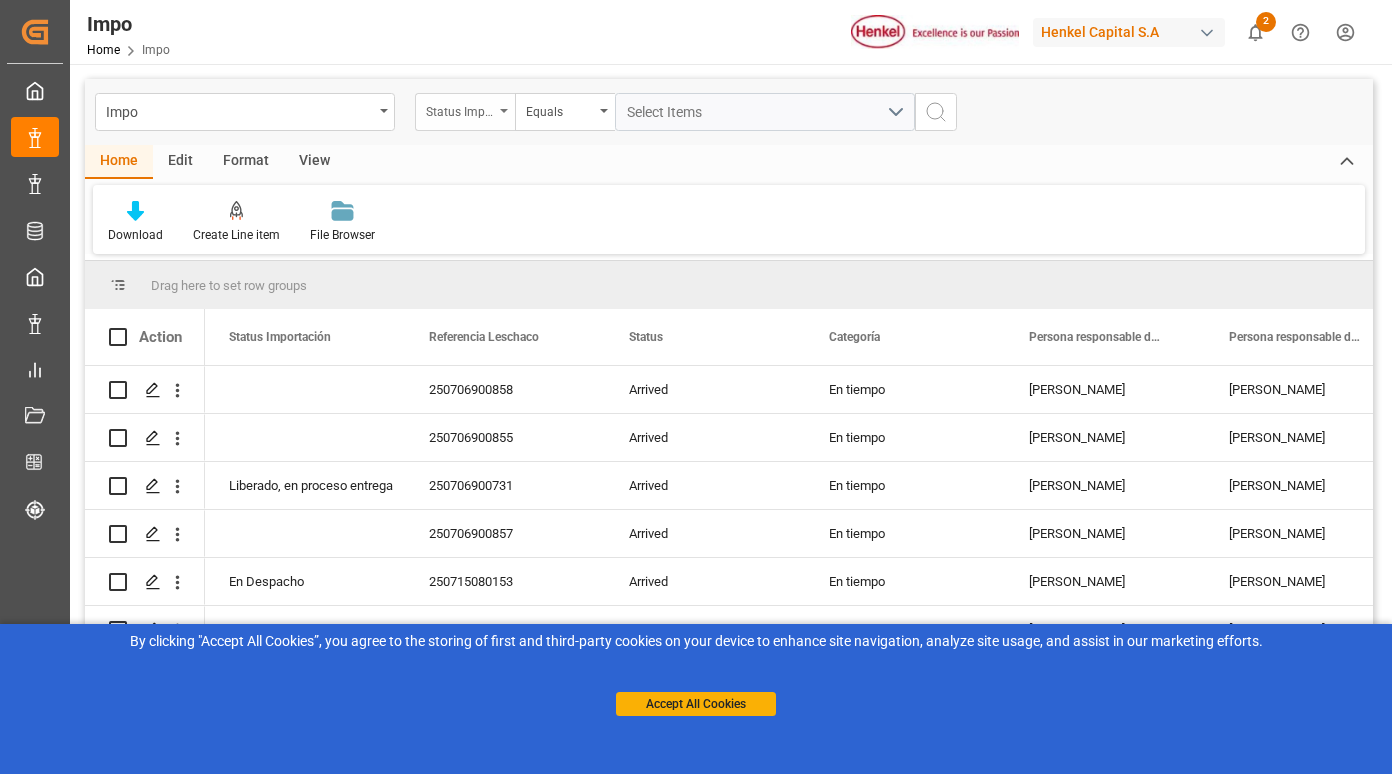 click on "Status Importación" at bounding box center [465, 112] 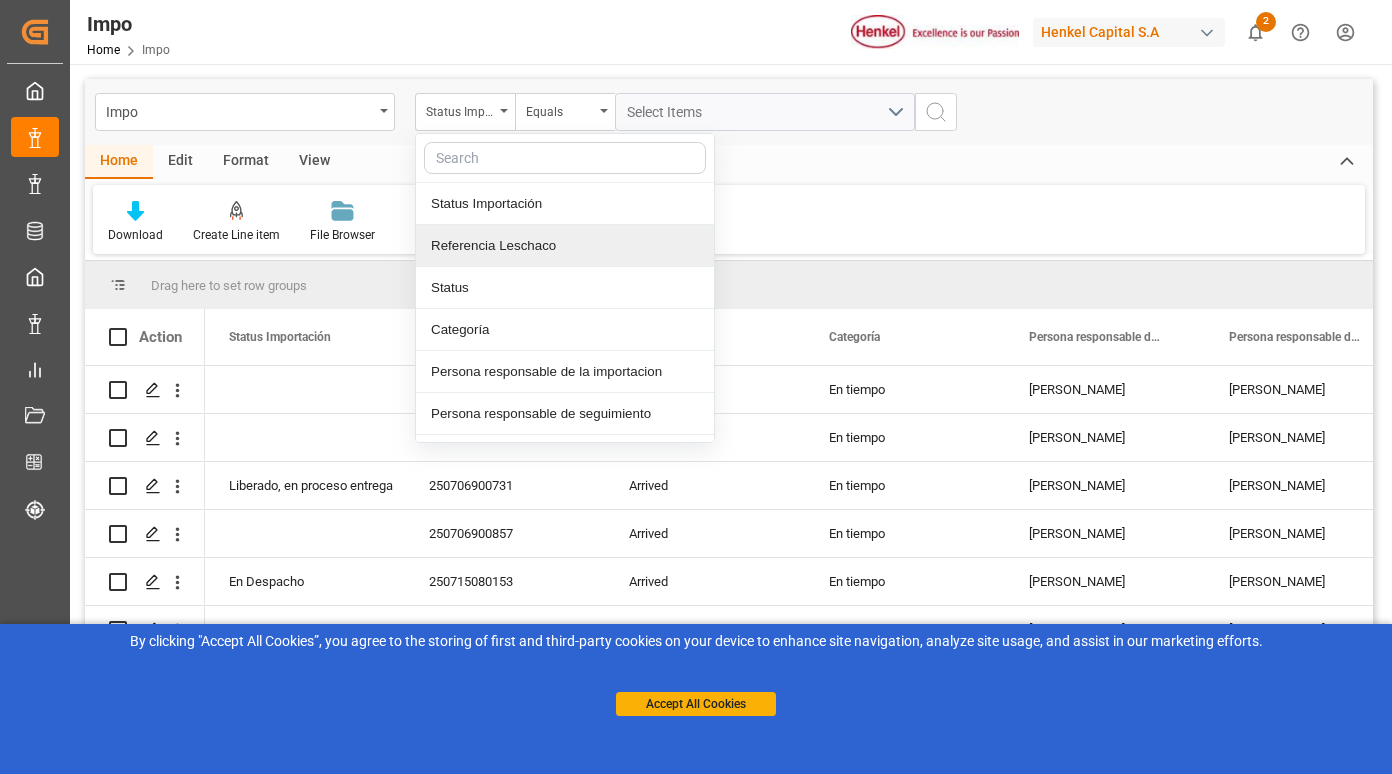 click on "Referencia Leschaco" at bounding box center (565, 246) 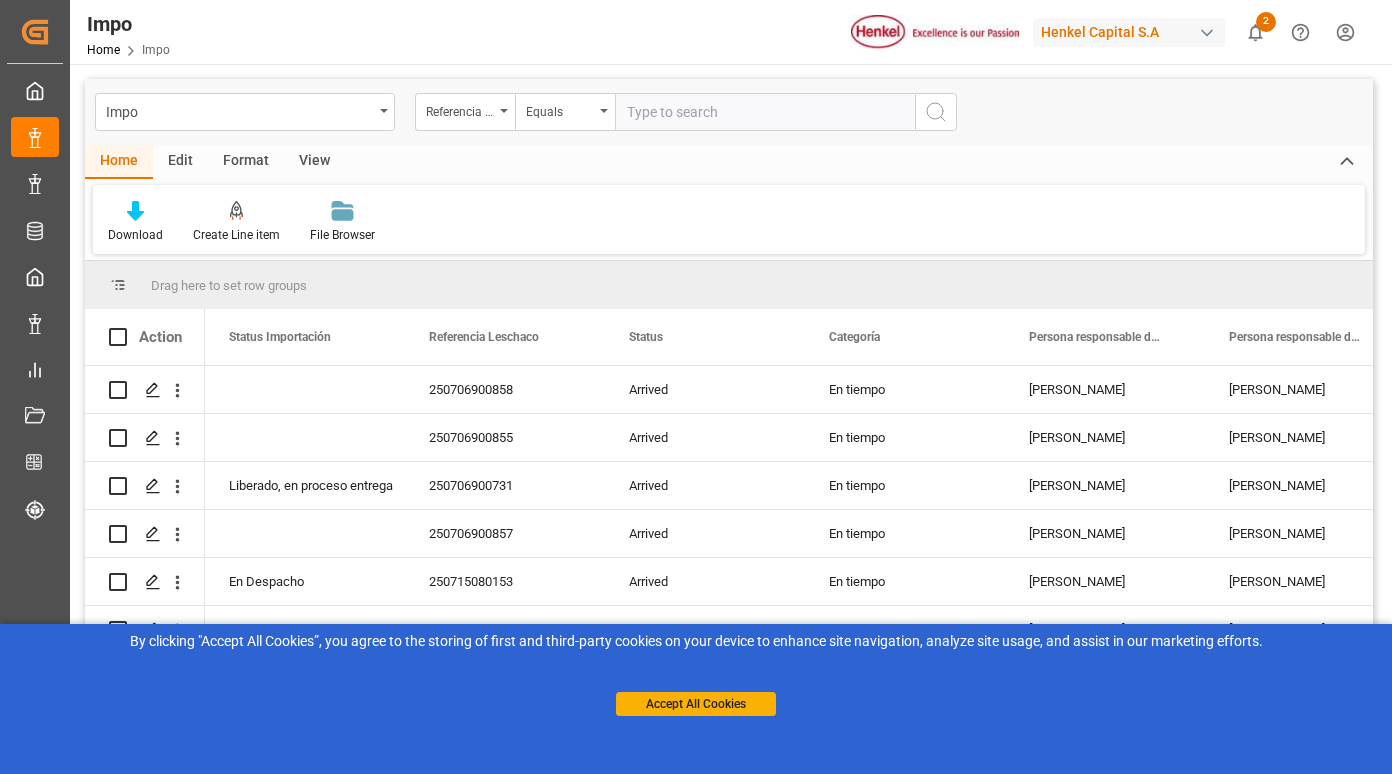 click at bounding box center [765, 112] 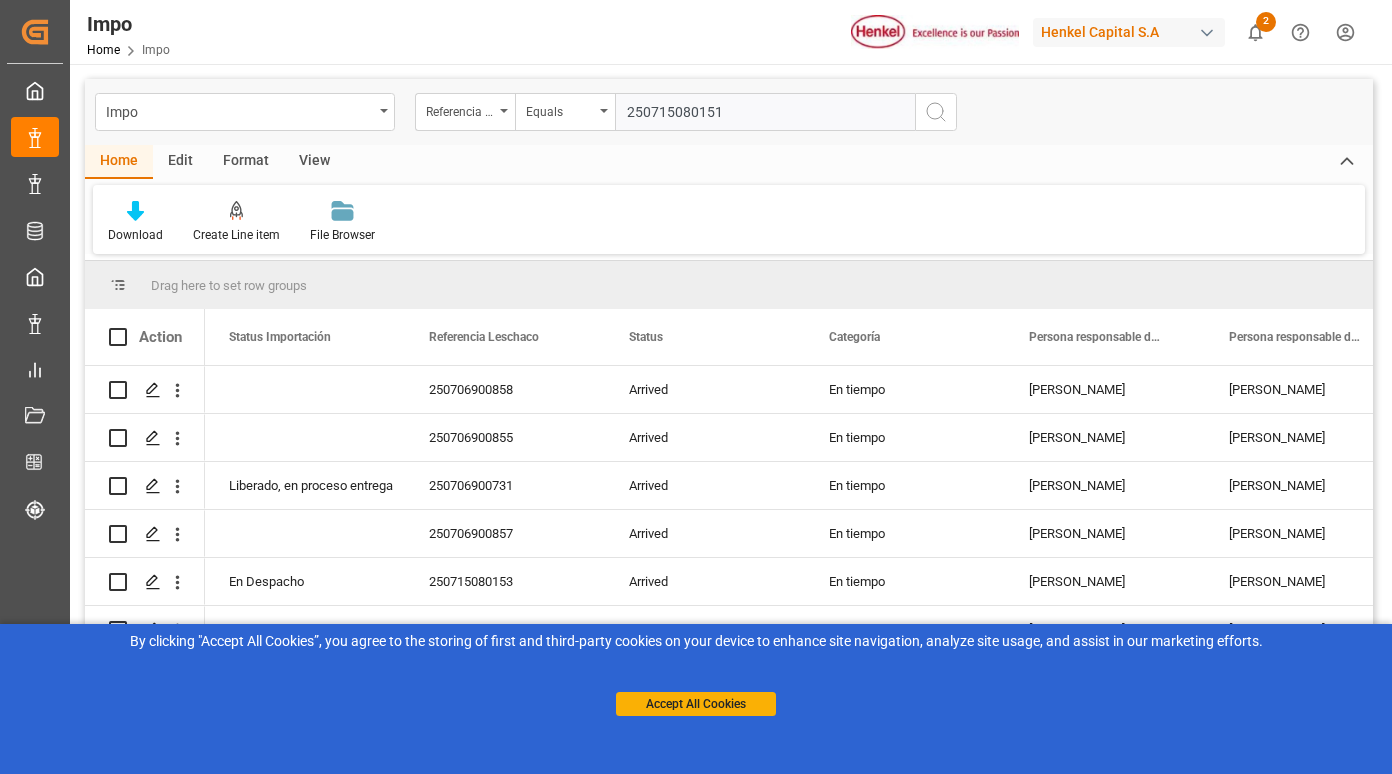 type 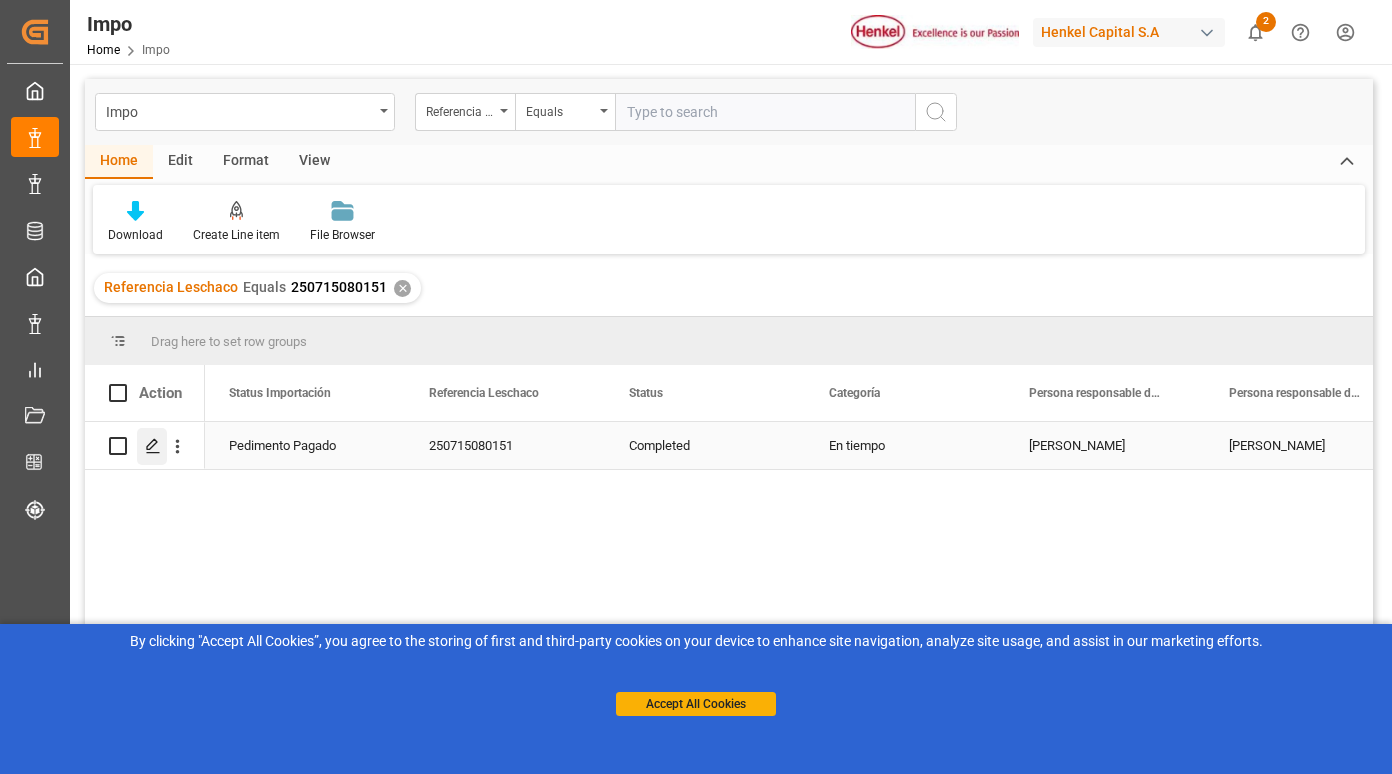 click at bounding box center (152, 446) 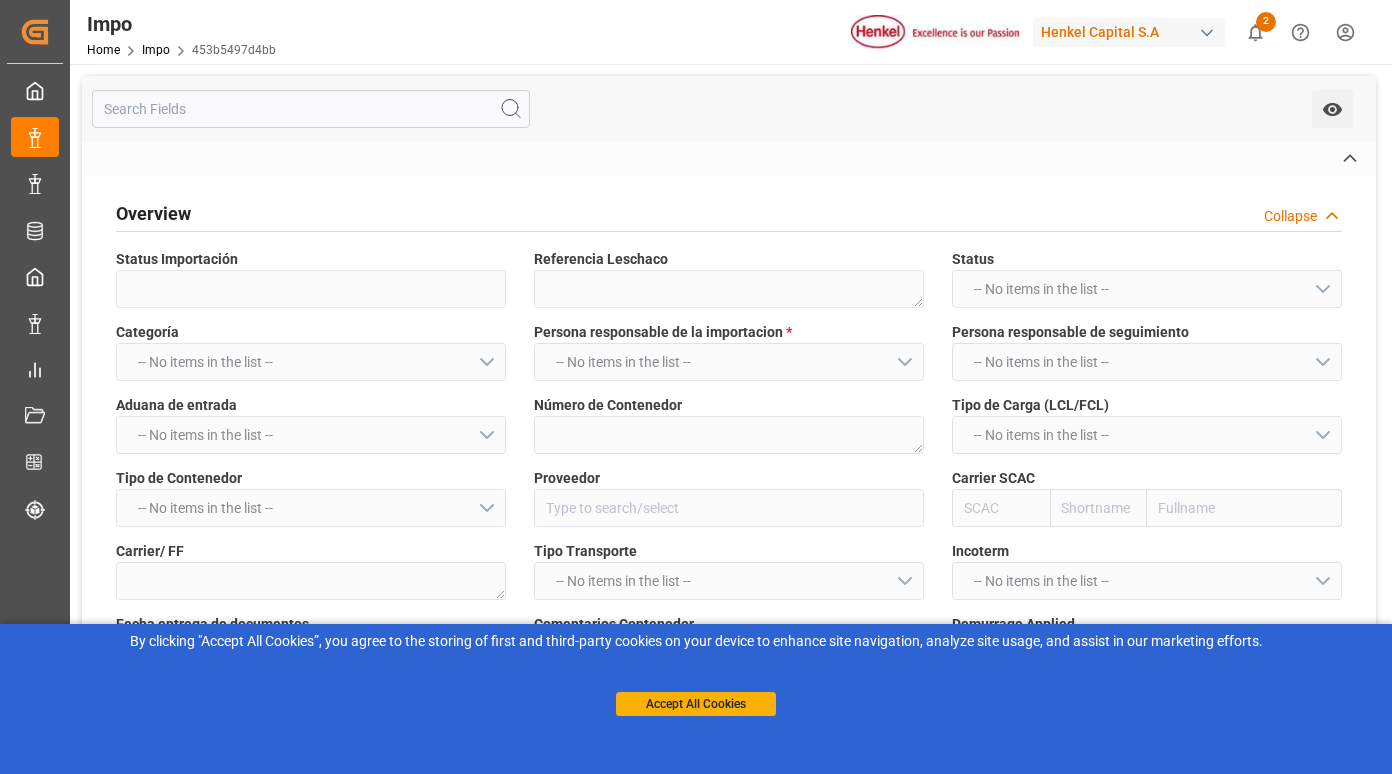 type on "Pedimento Pagado" 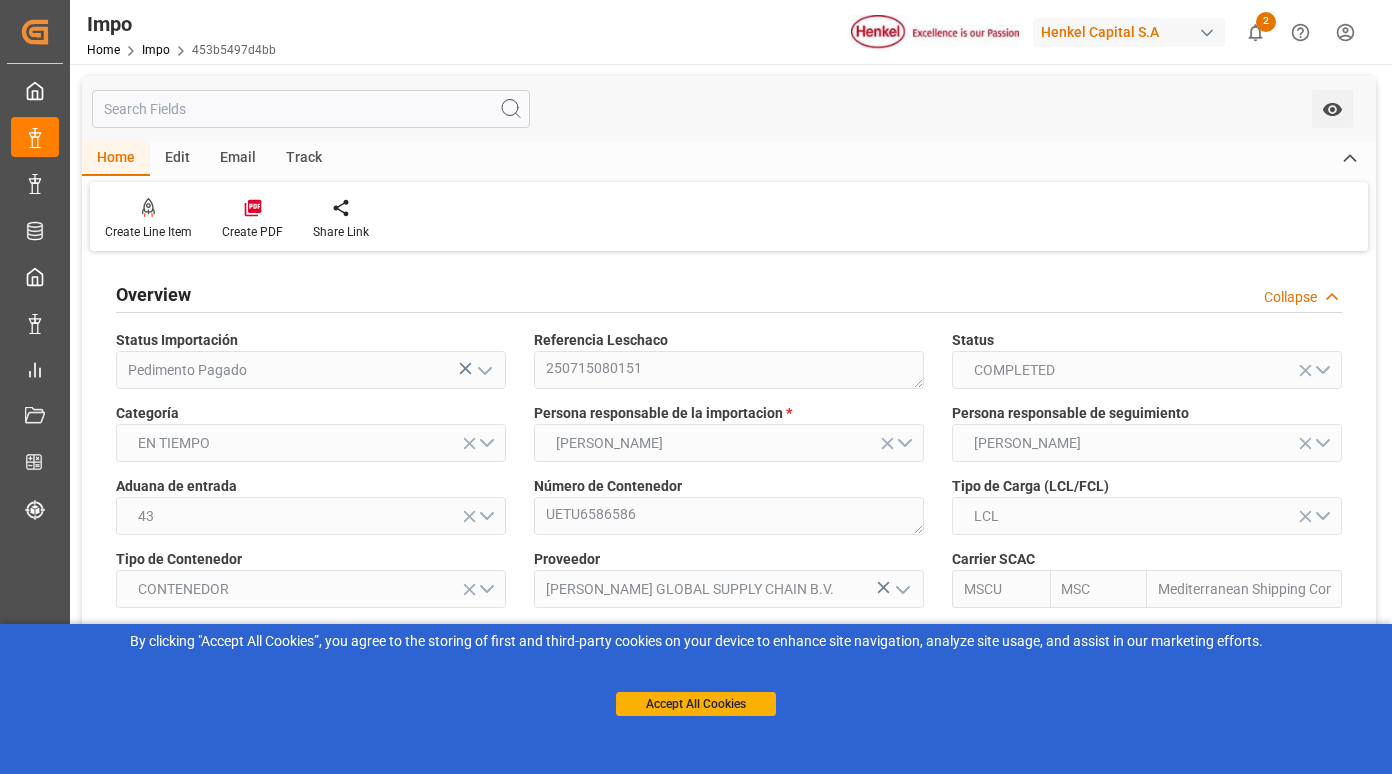 type on "MSC" 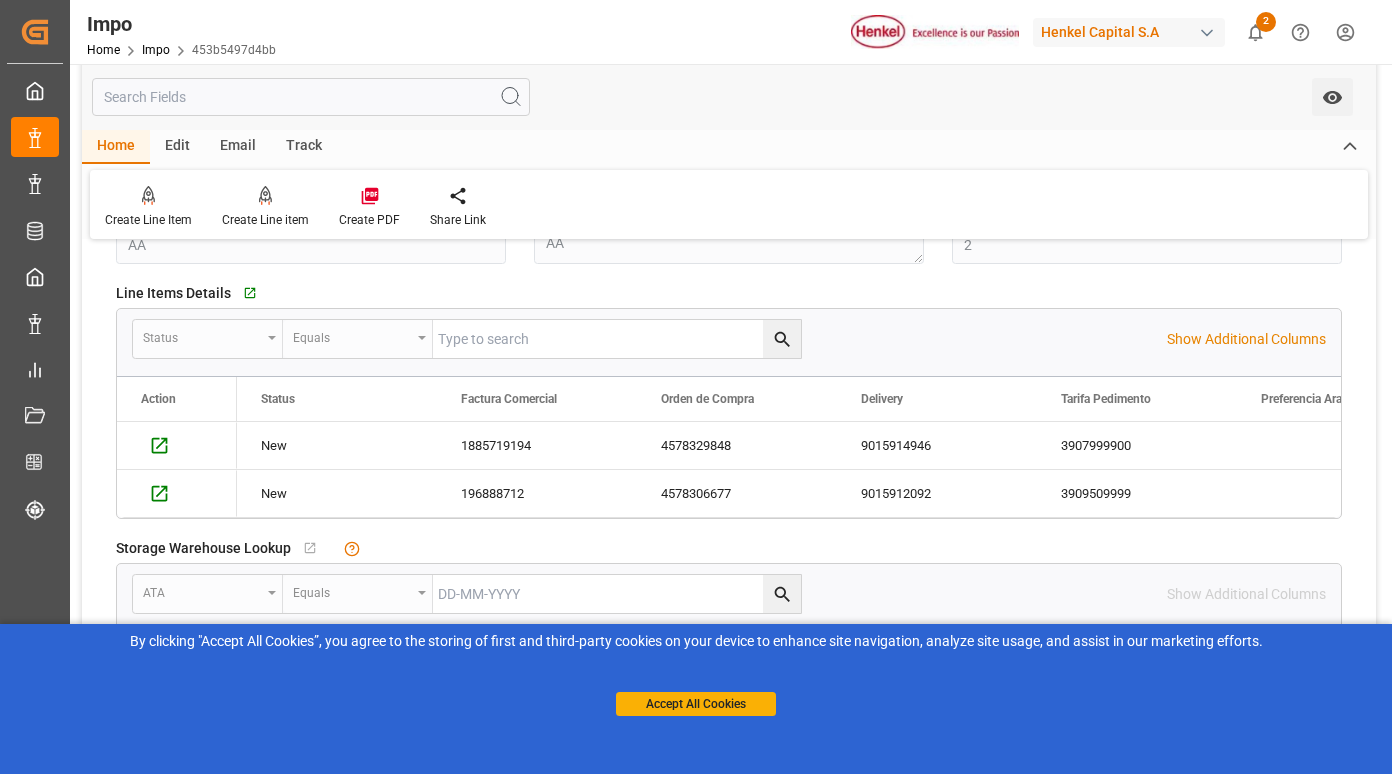 scroll, scrollTop: 700, scrollLeft: 0, axis: vertical 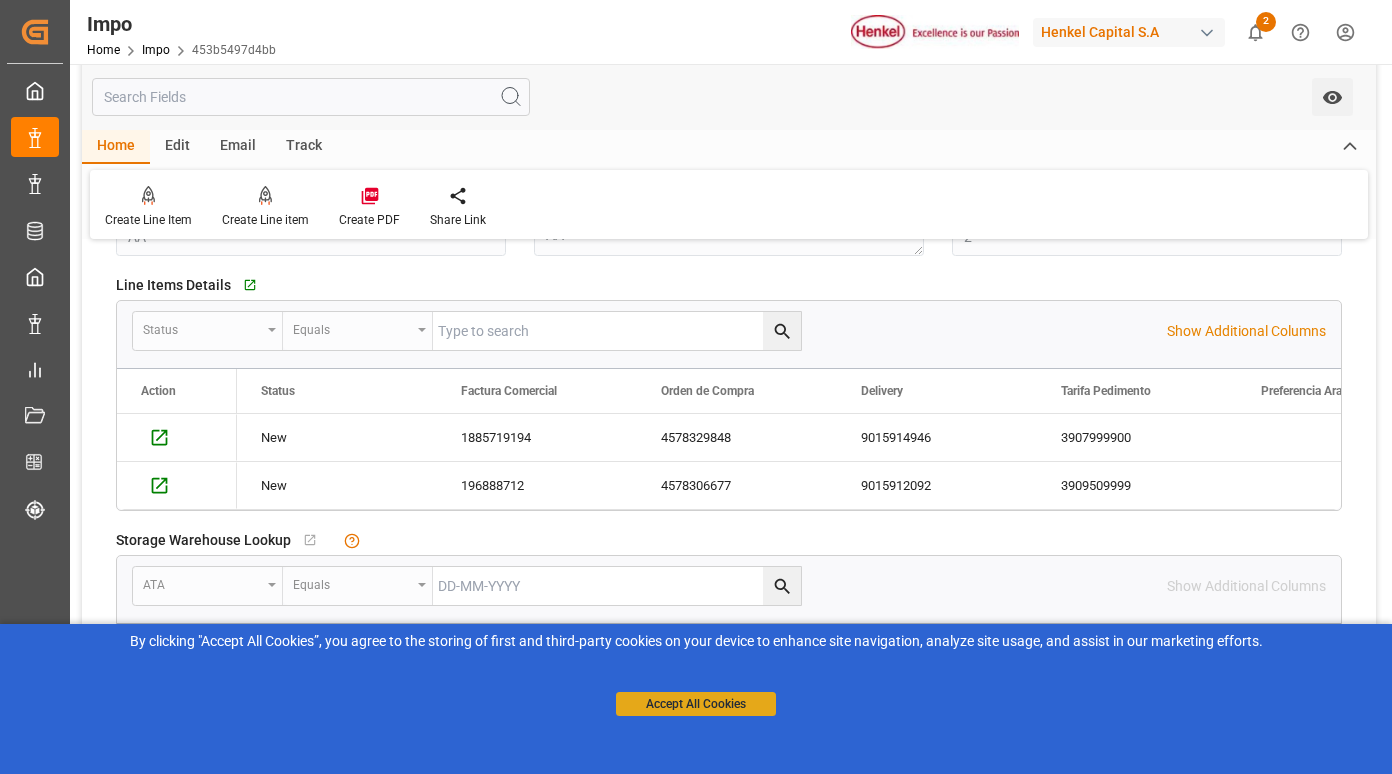 click on "Accept All Cookies" at bounding box center (696, 704) 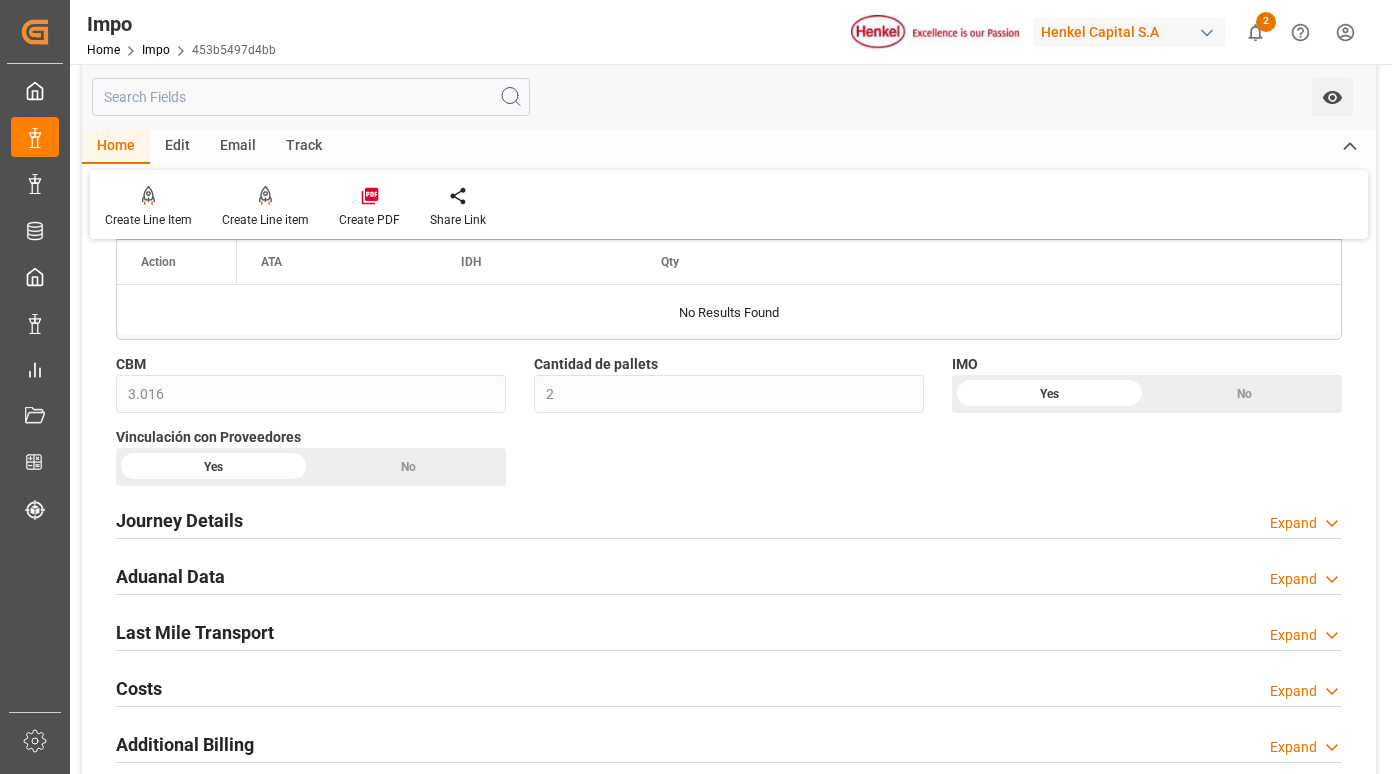 scroll, scrollTop: 1300, scrollLeft: 0, axis: vertical 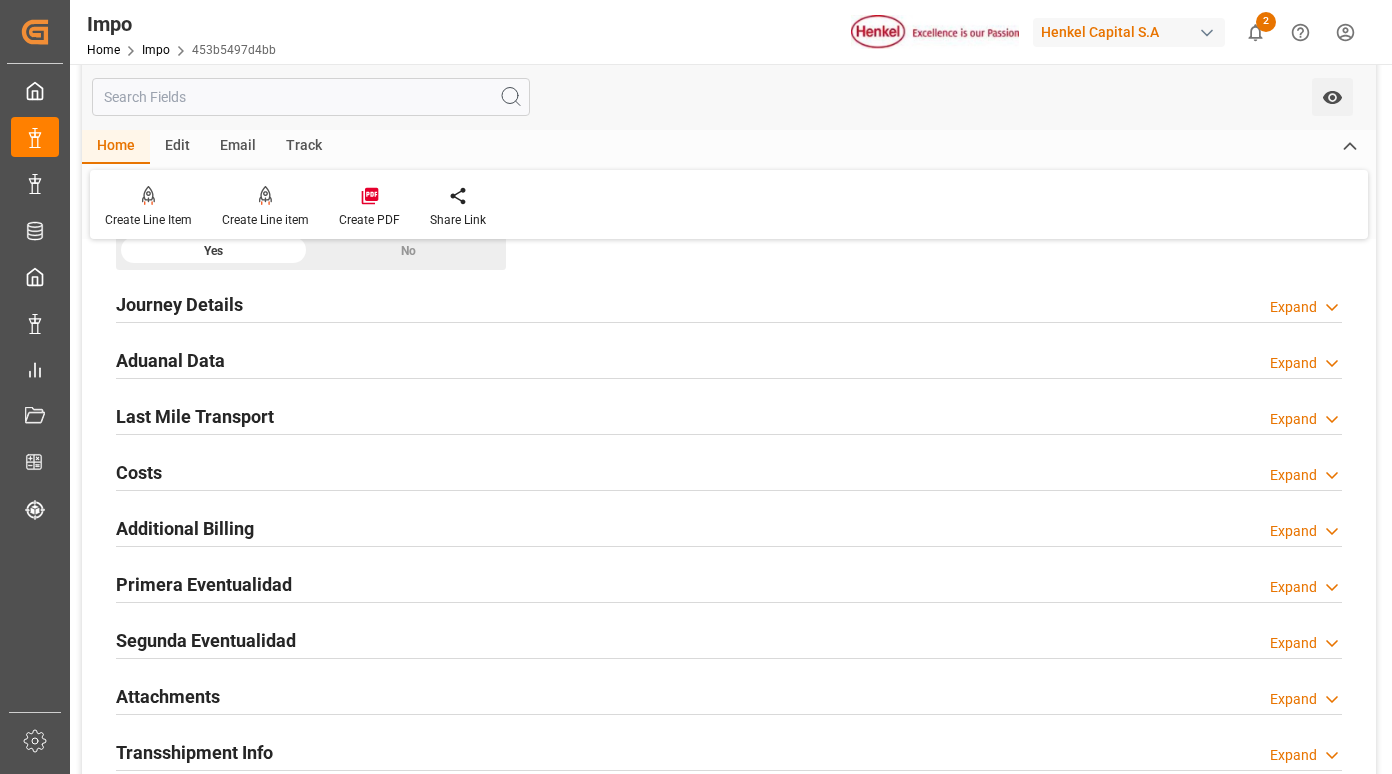 click on "Primera Eventualidad Expand" at bounding box center [729, 583] 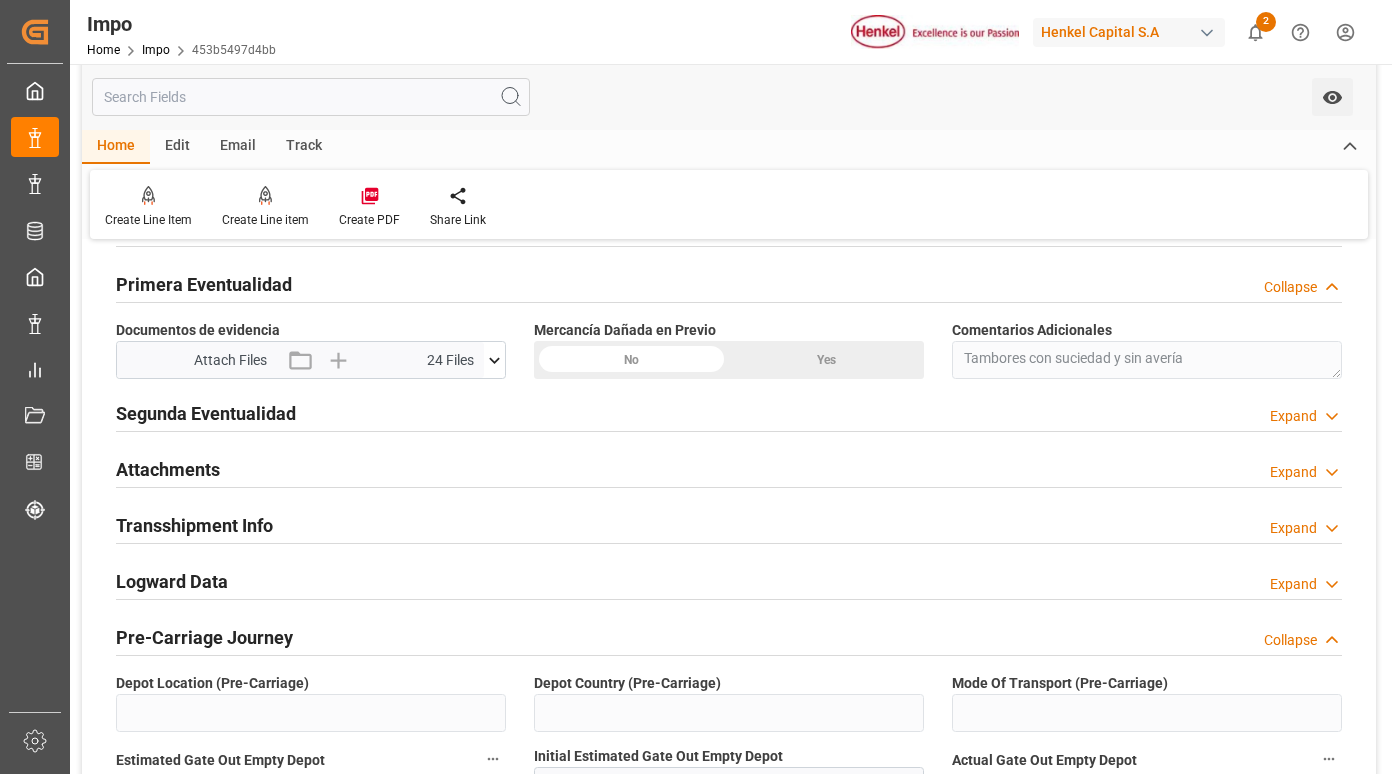 scroll, scrollTop: 1700, scrollLeft: 0, axis: vertical 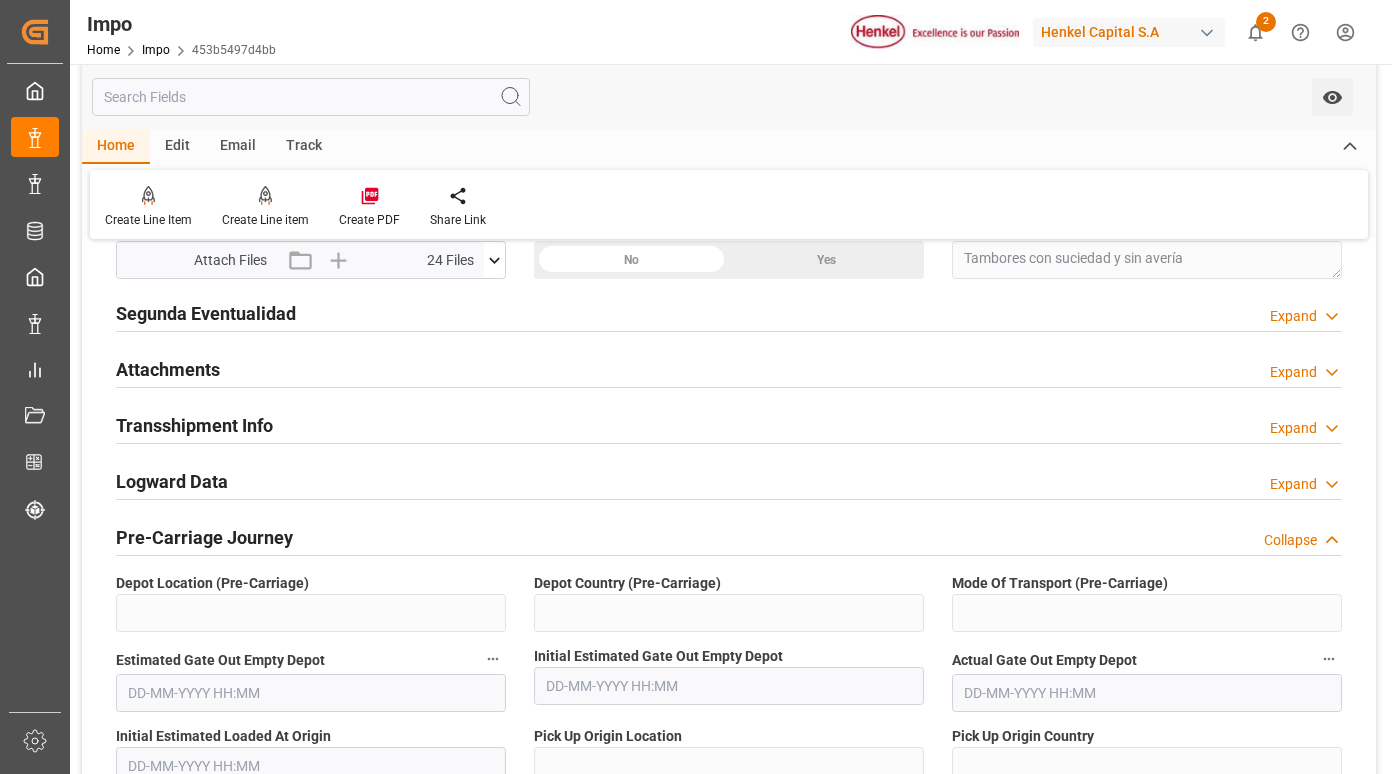 click 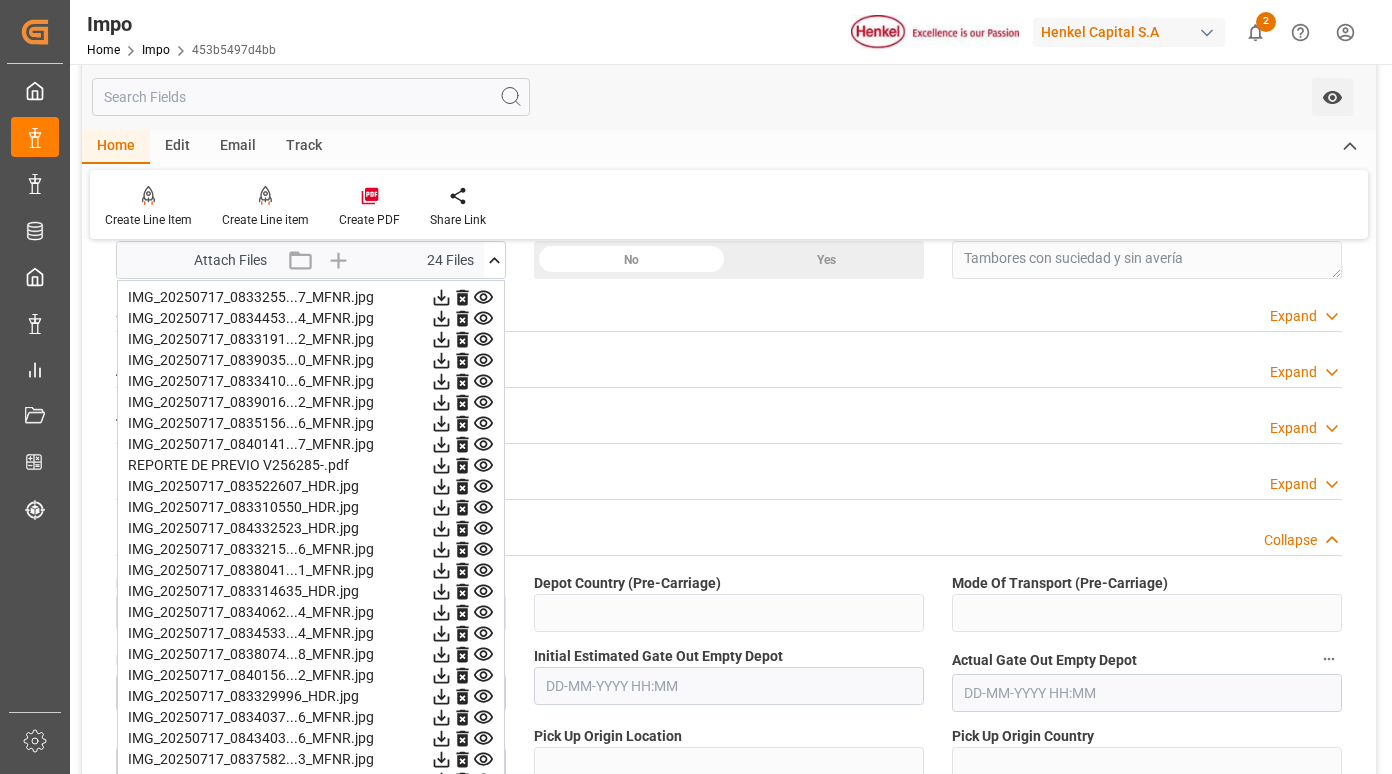 click 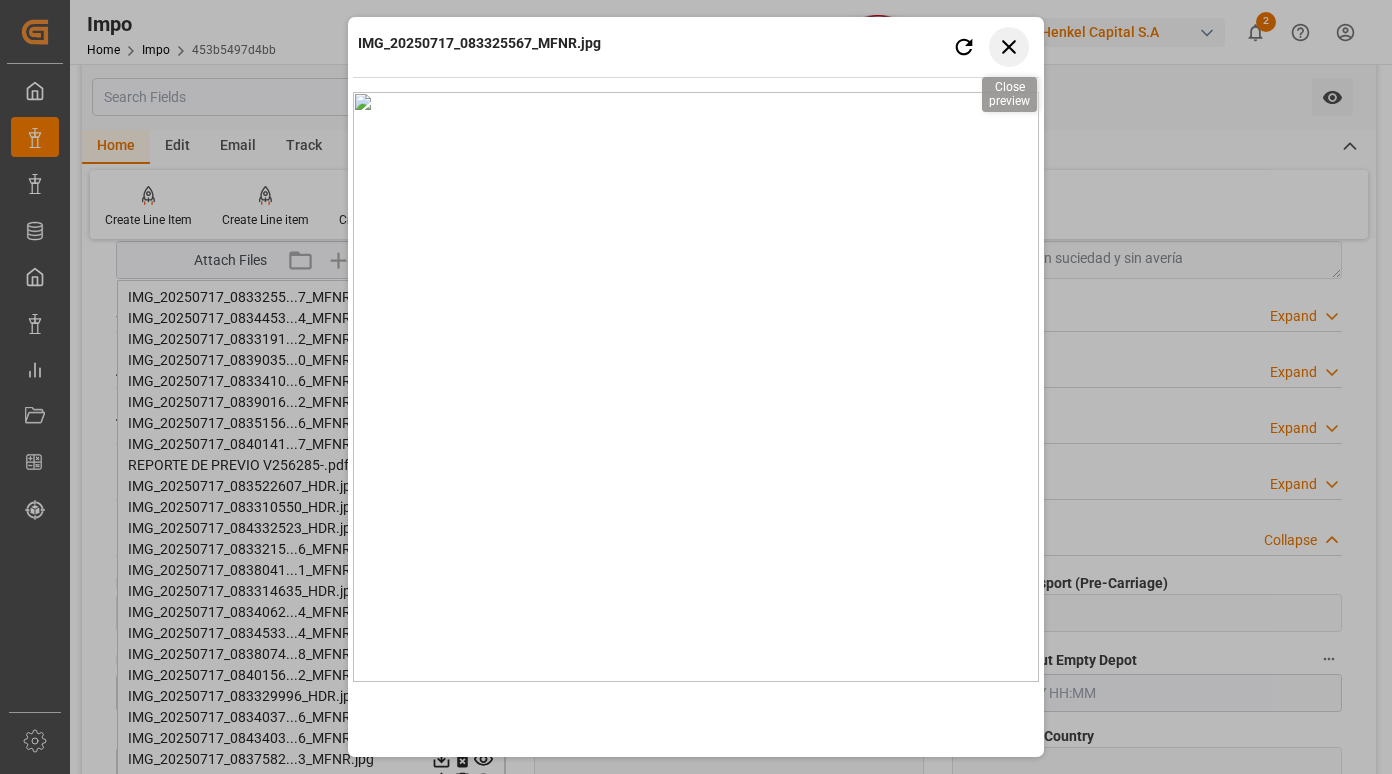 click 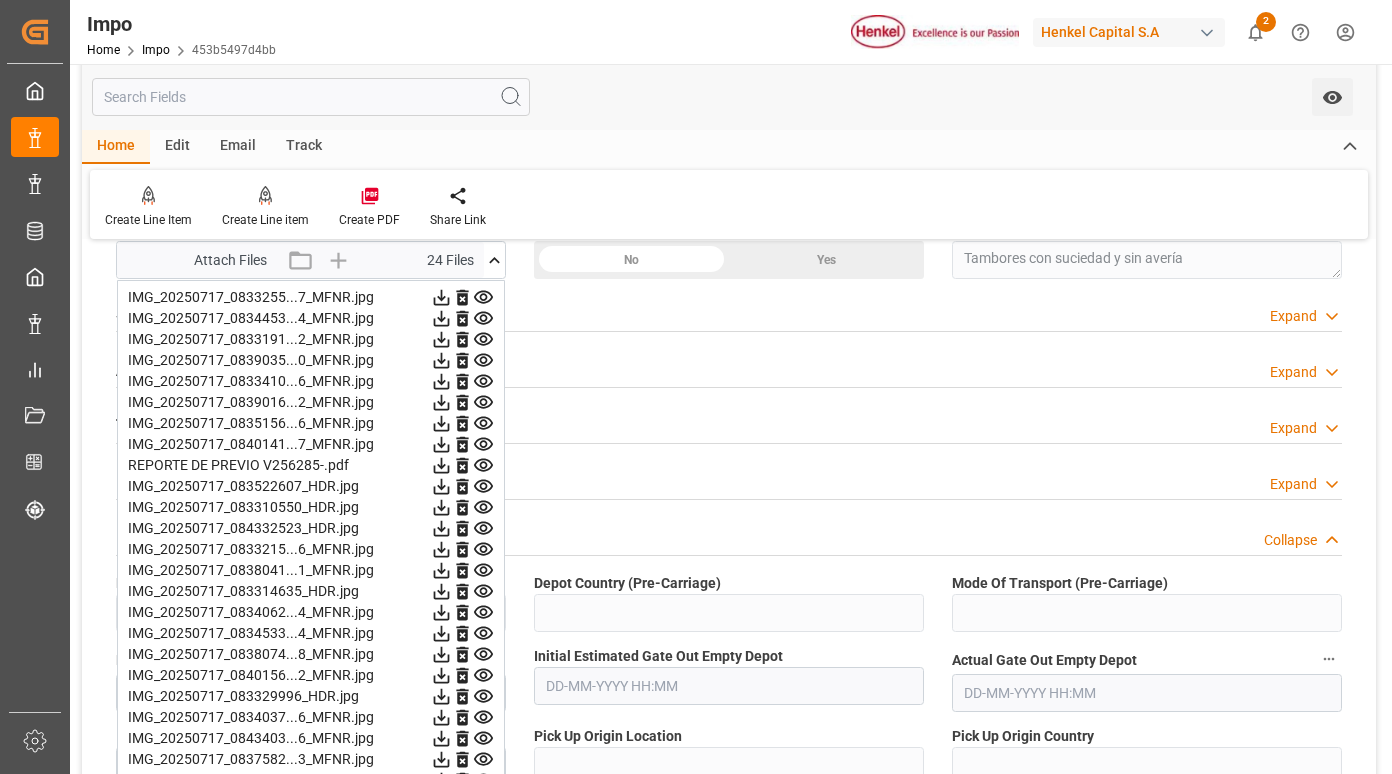 click 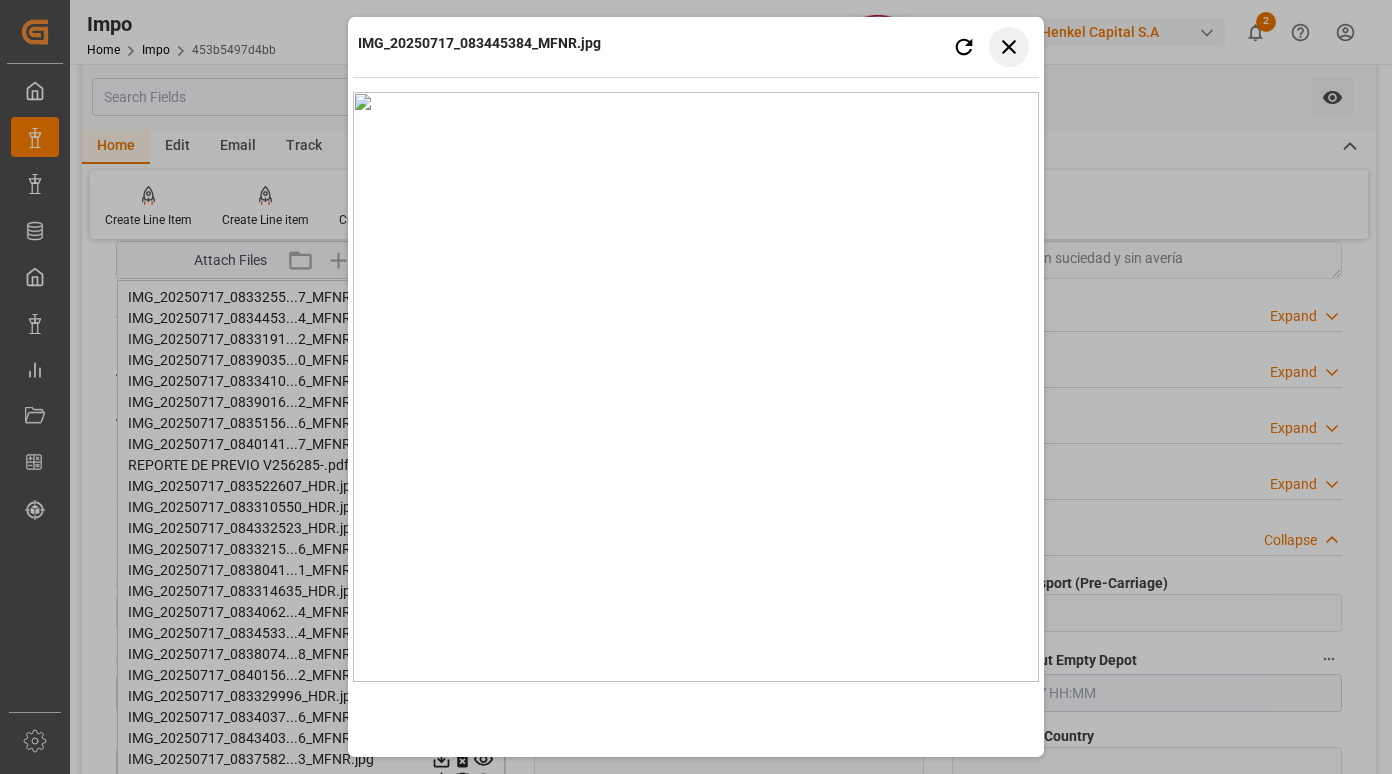 click 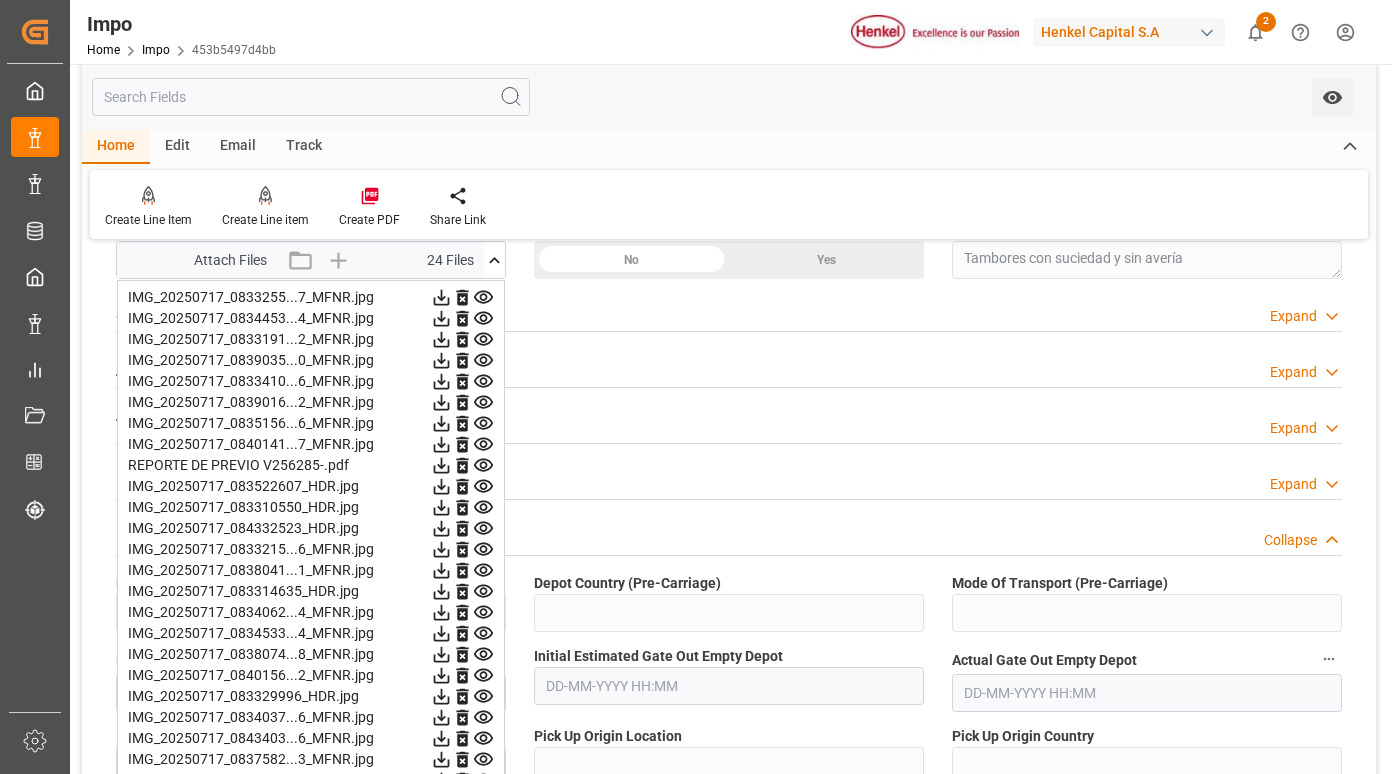 click 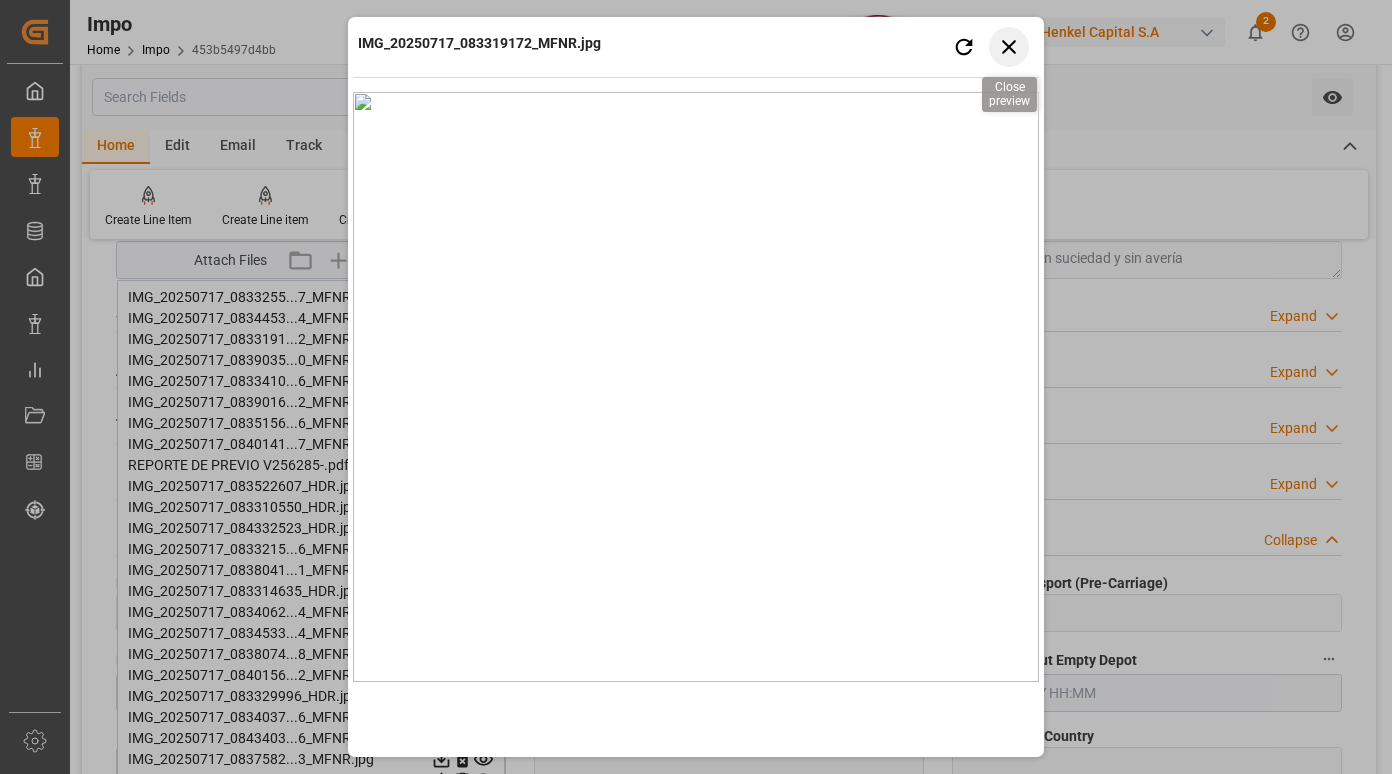 click 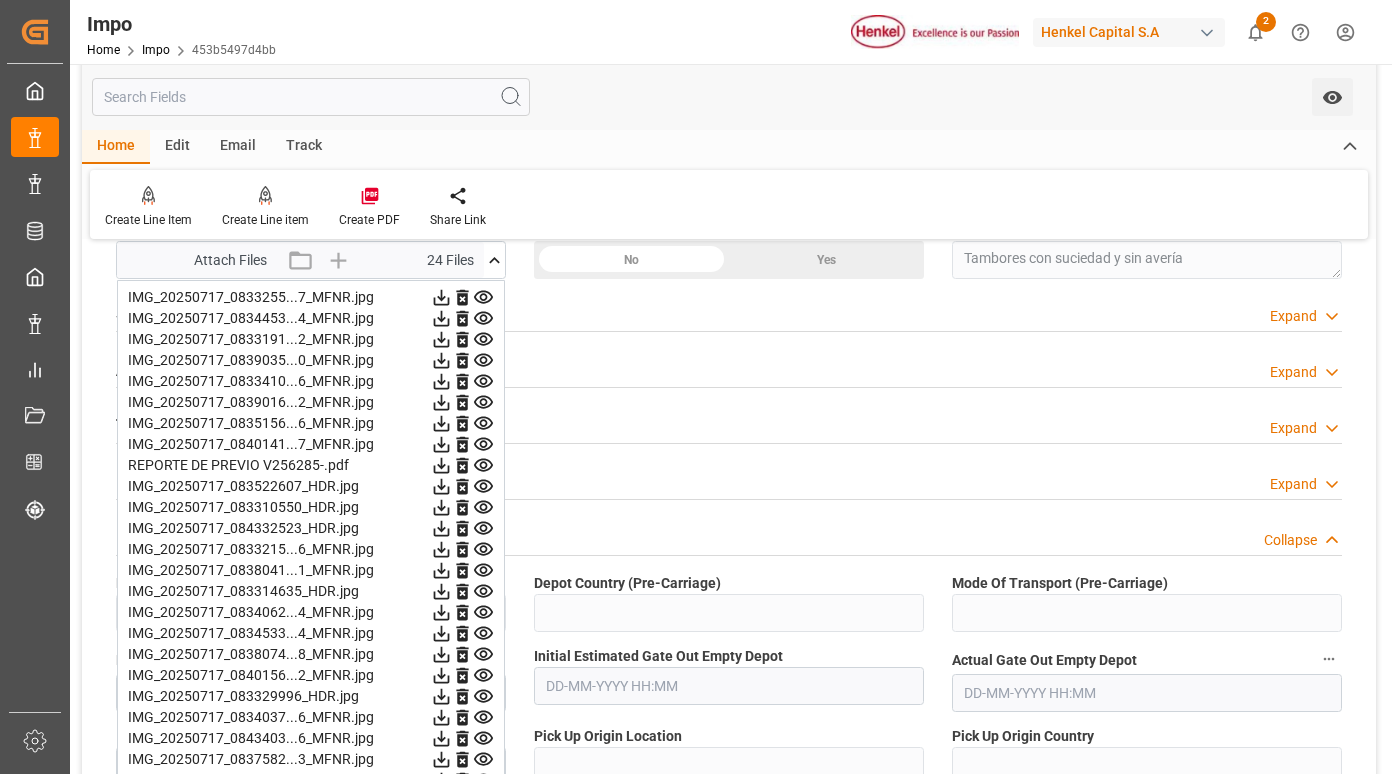 click 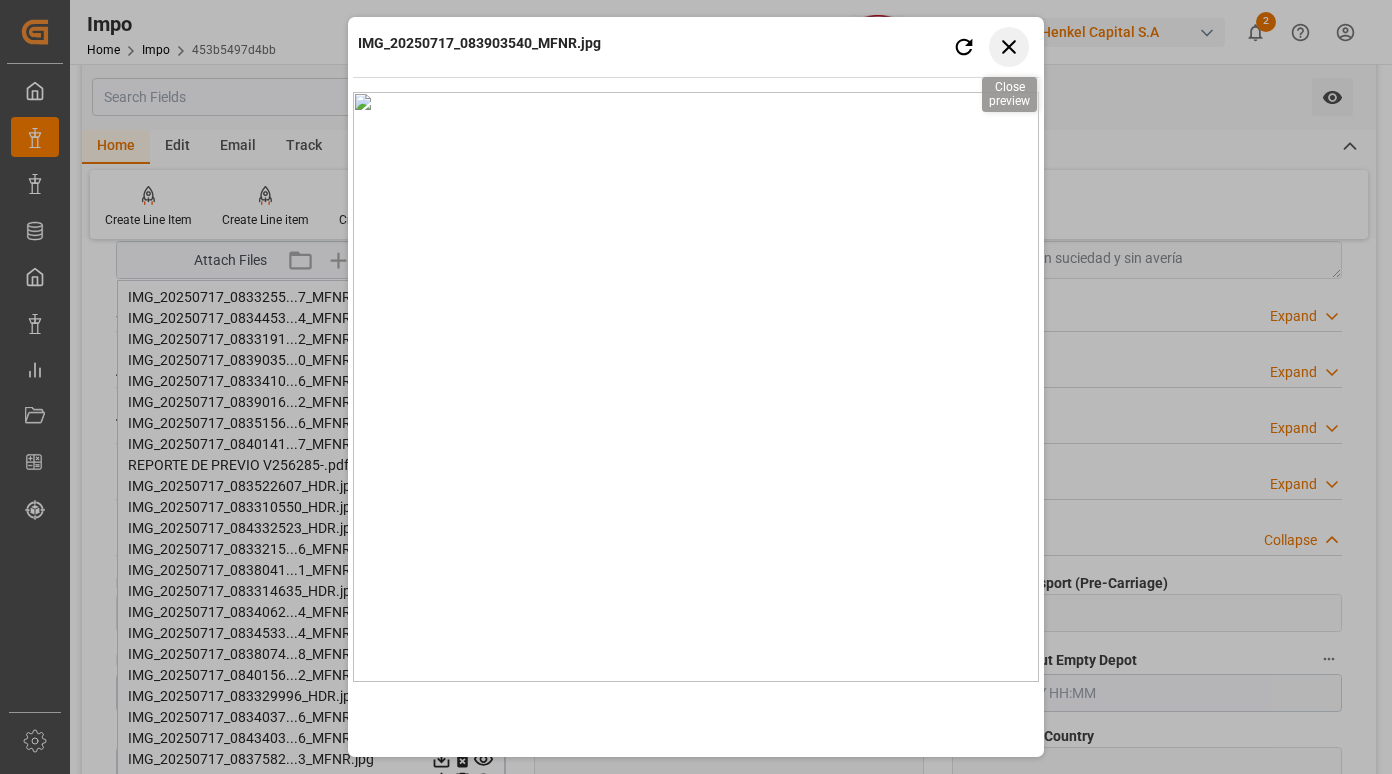 click 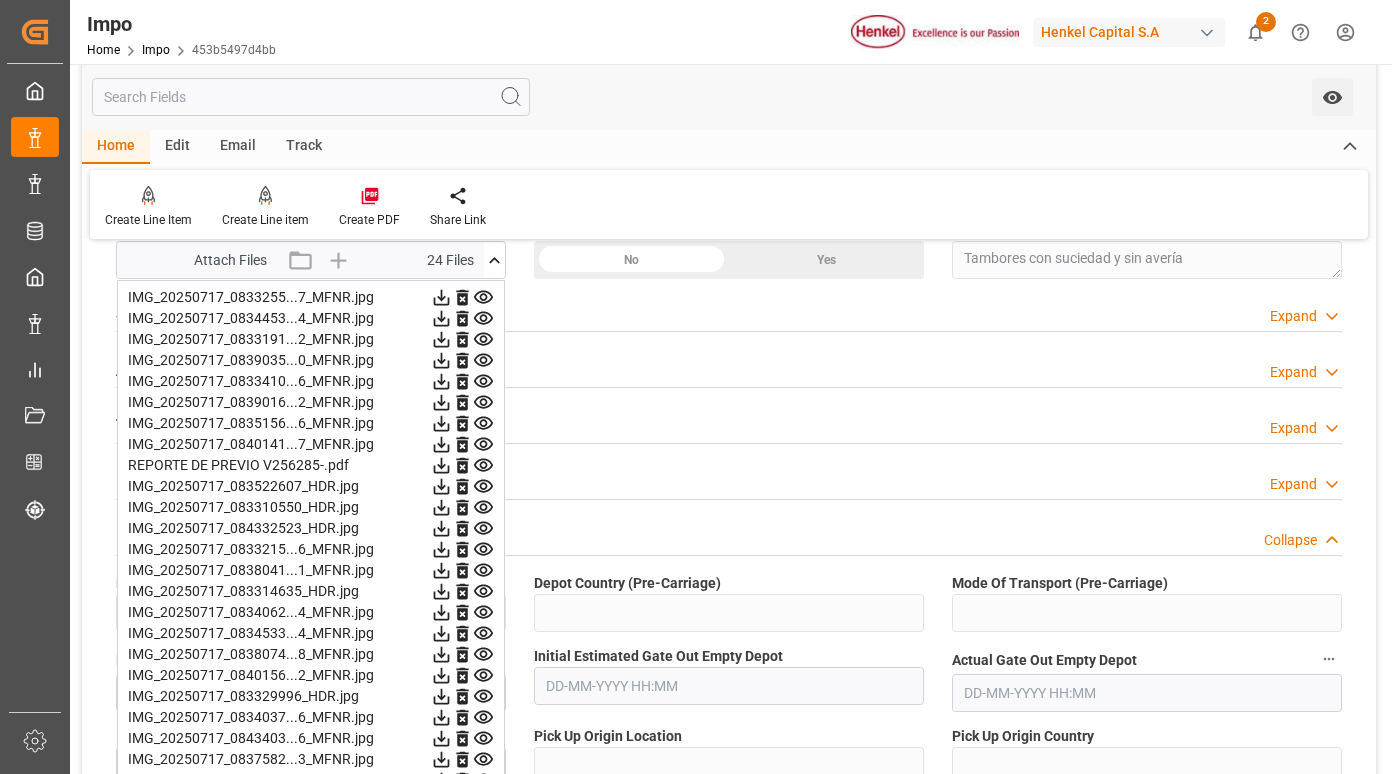click 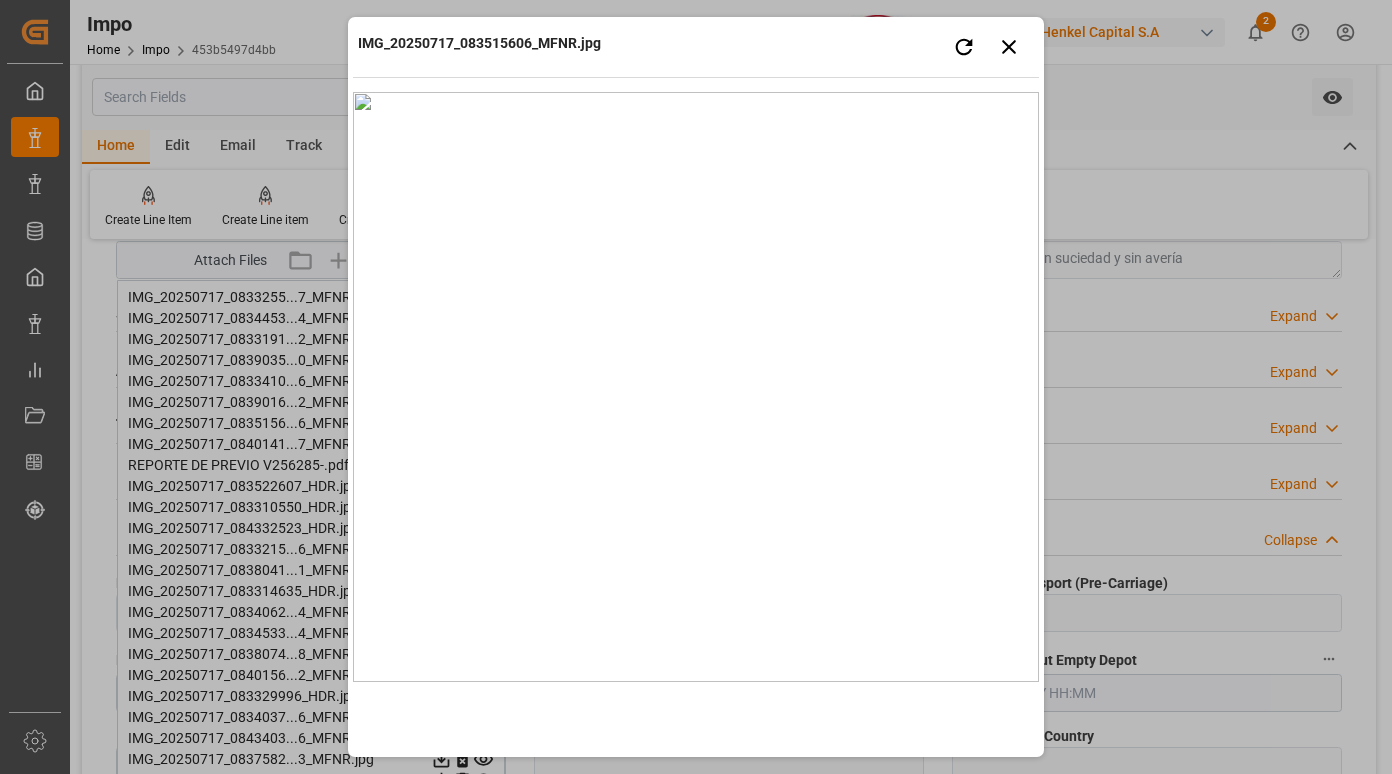 type 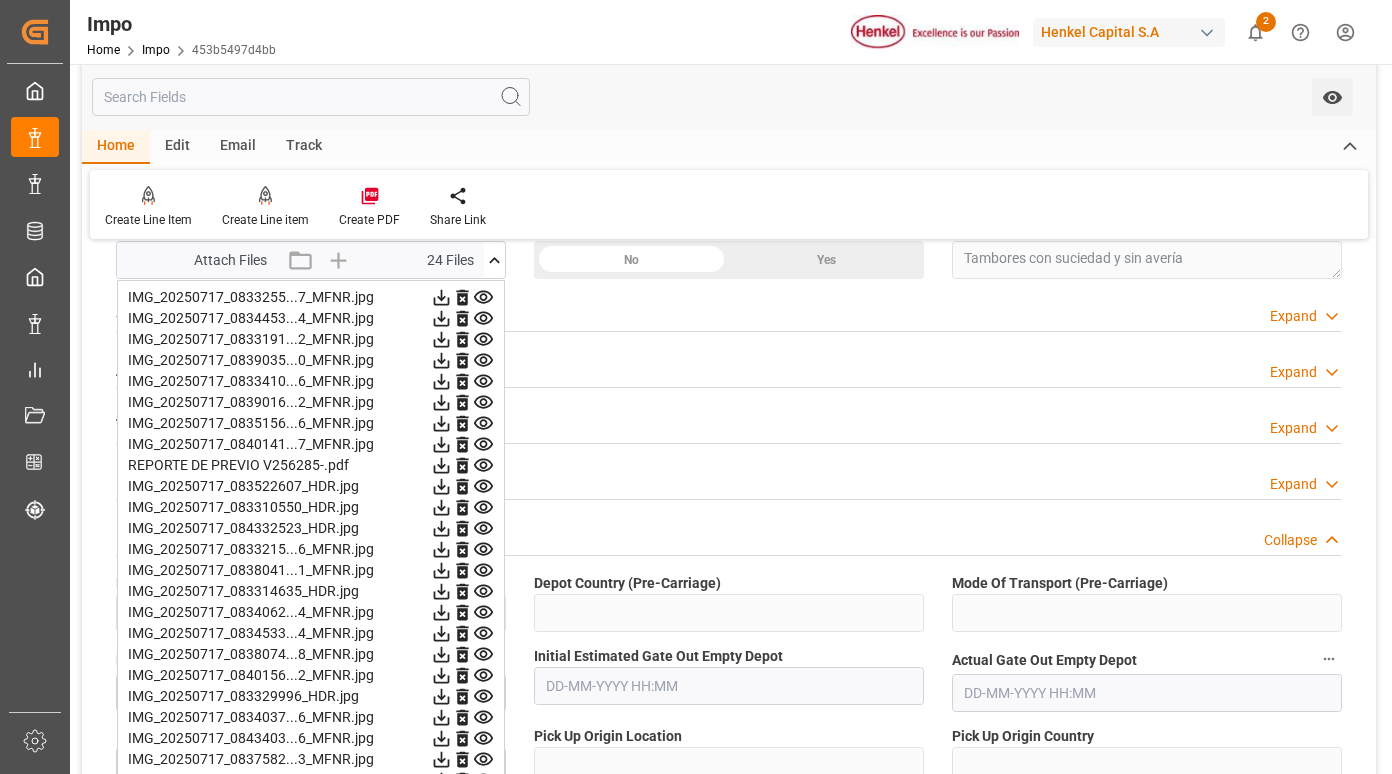click 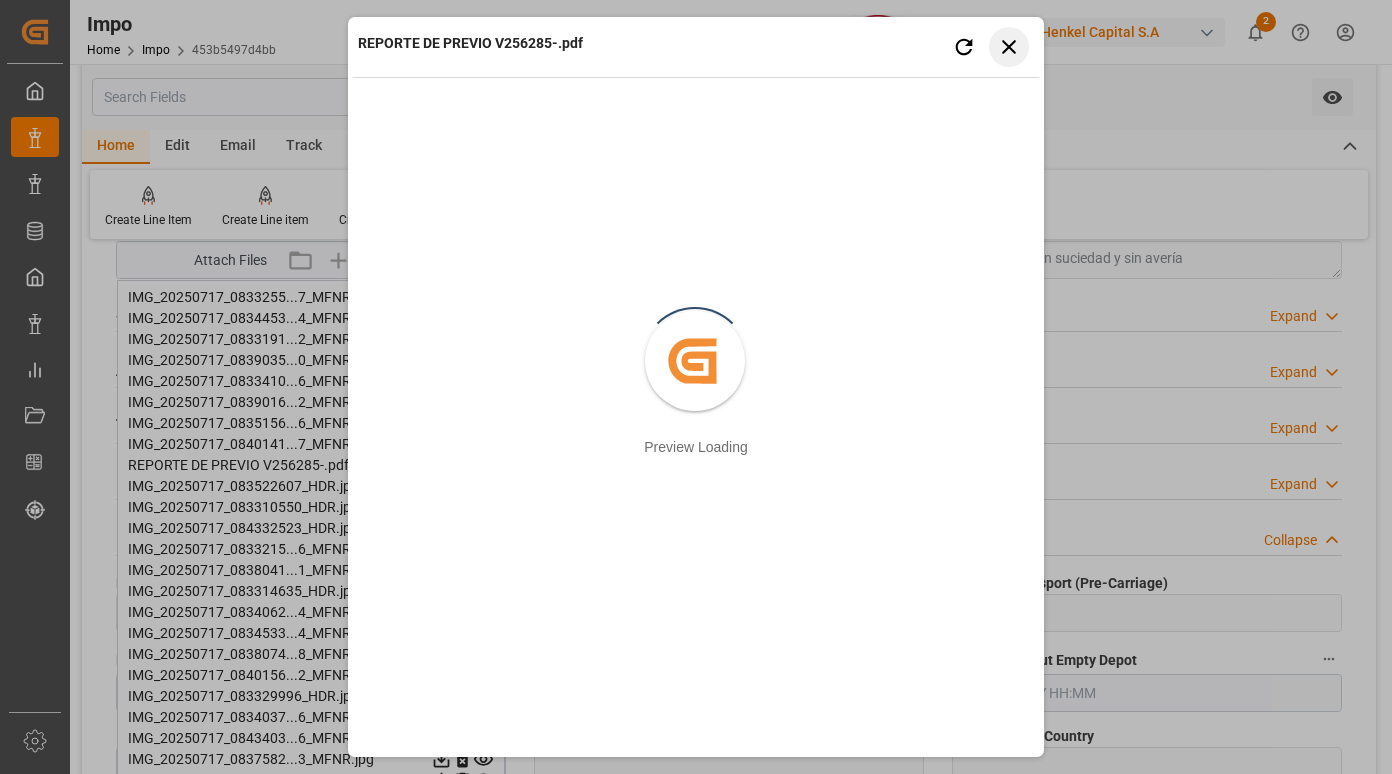 click on "Close preview" at bounding box center [1009, 47] 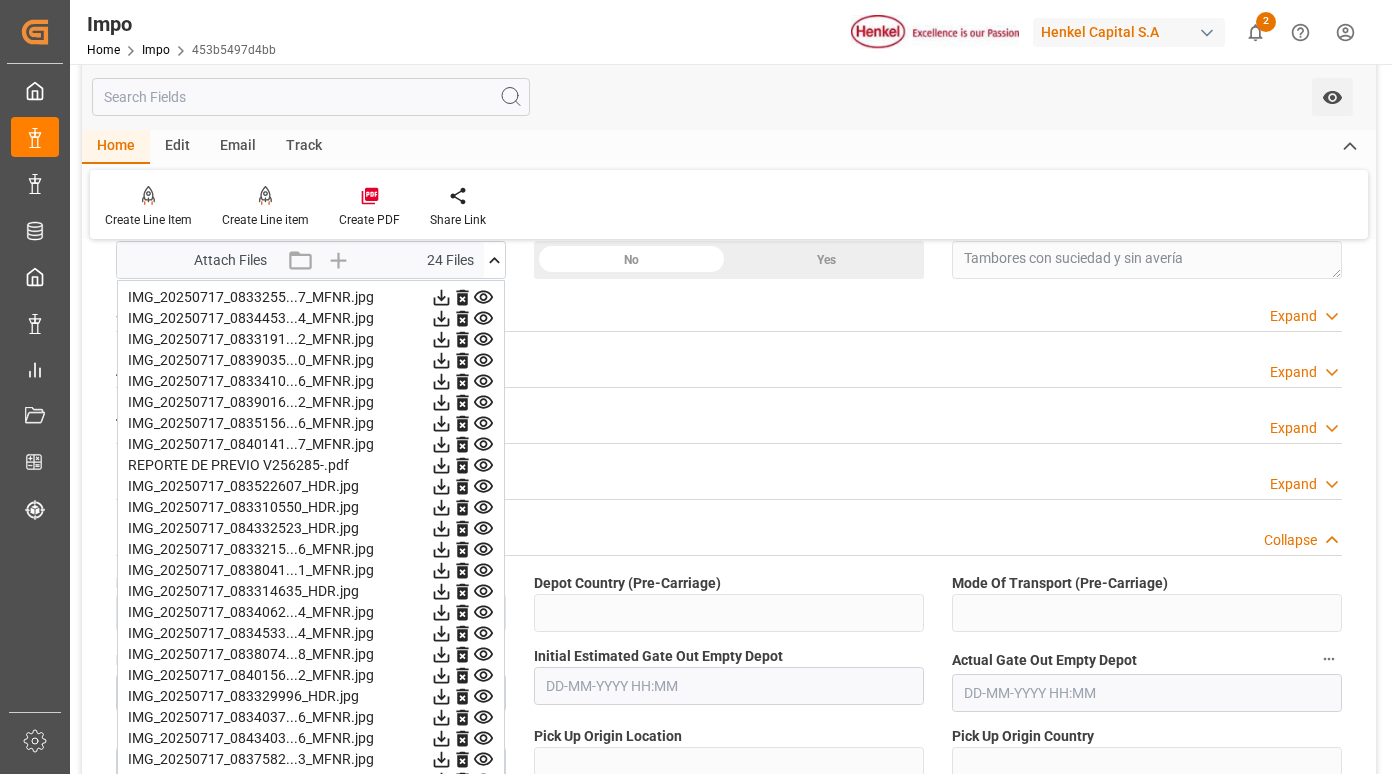 click 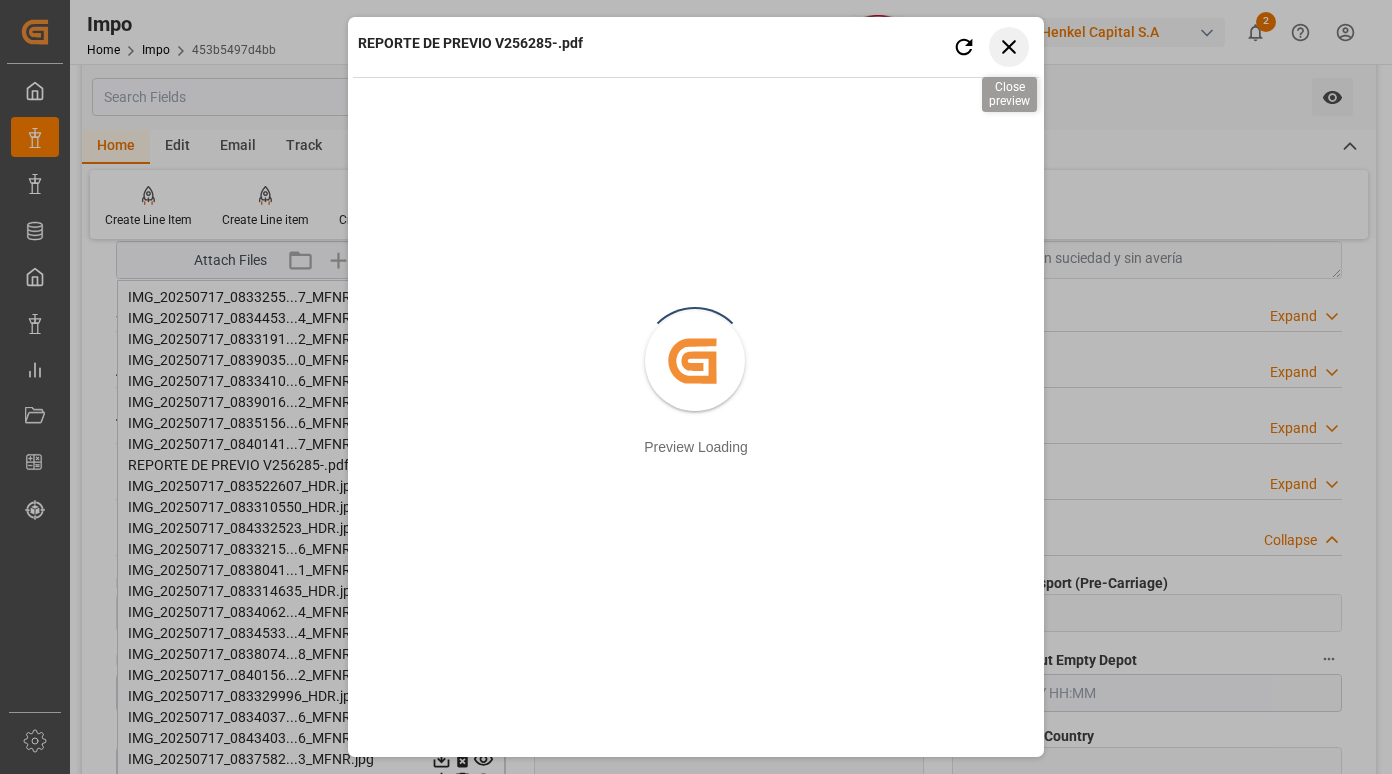 click 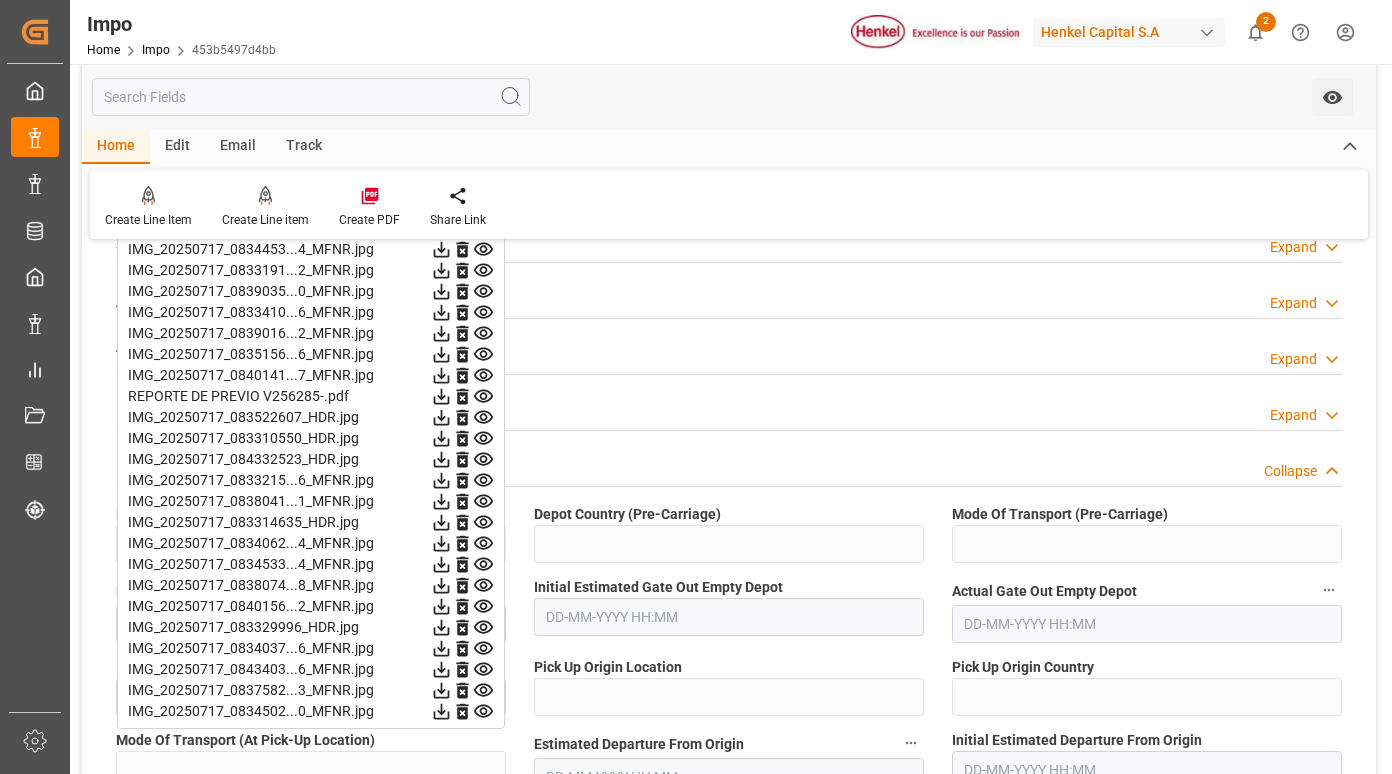 scroll, scrollTop: 1900, scrollLeft: 0, axis: vertical 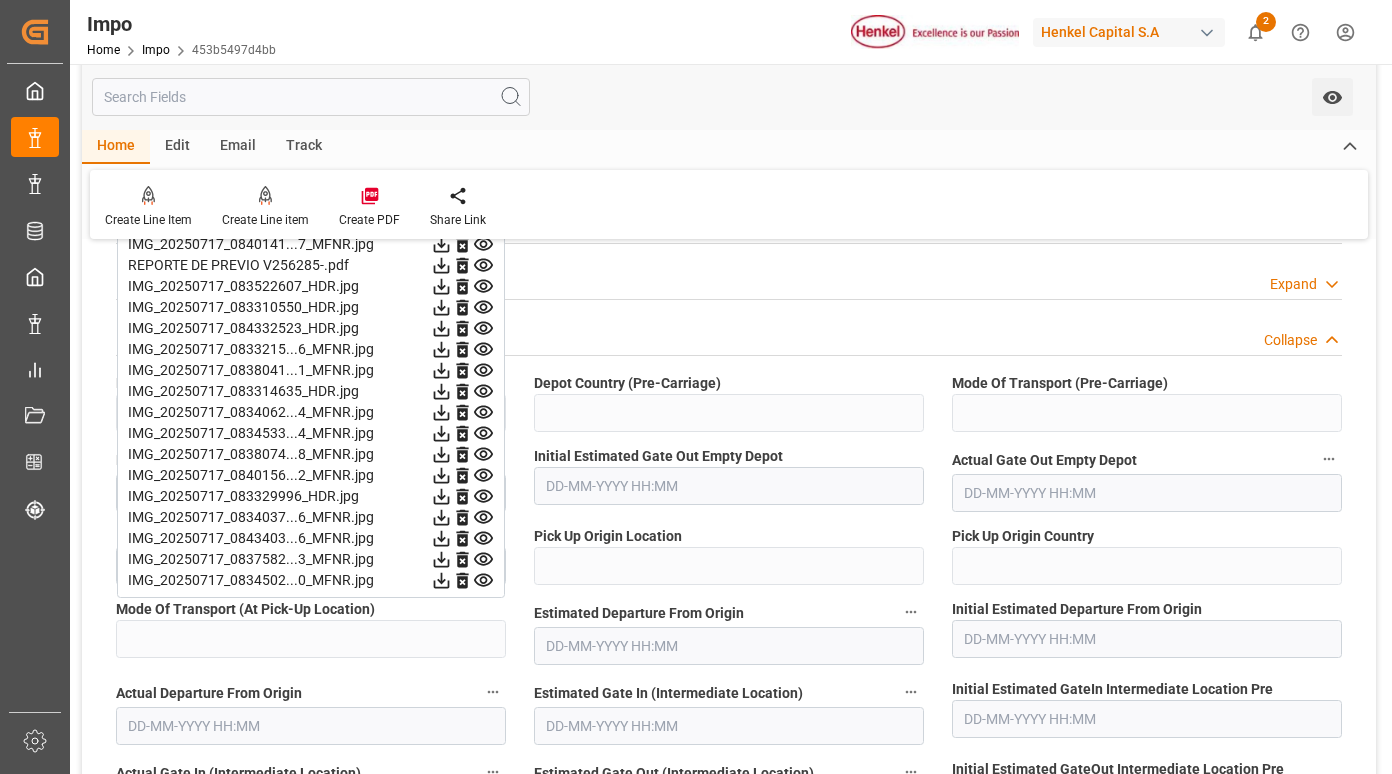 click 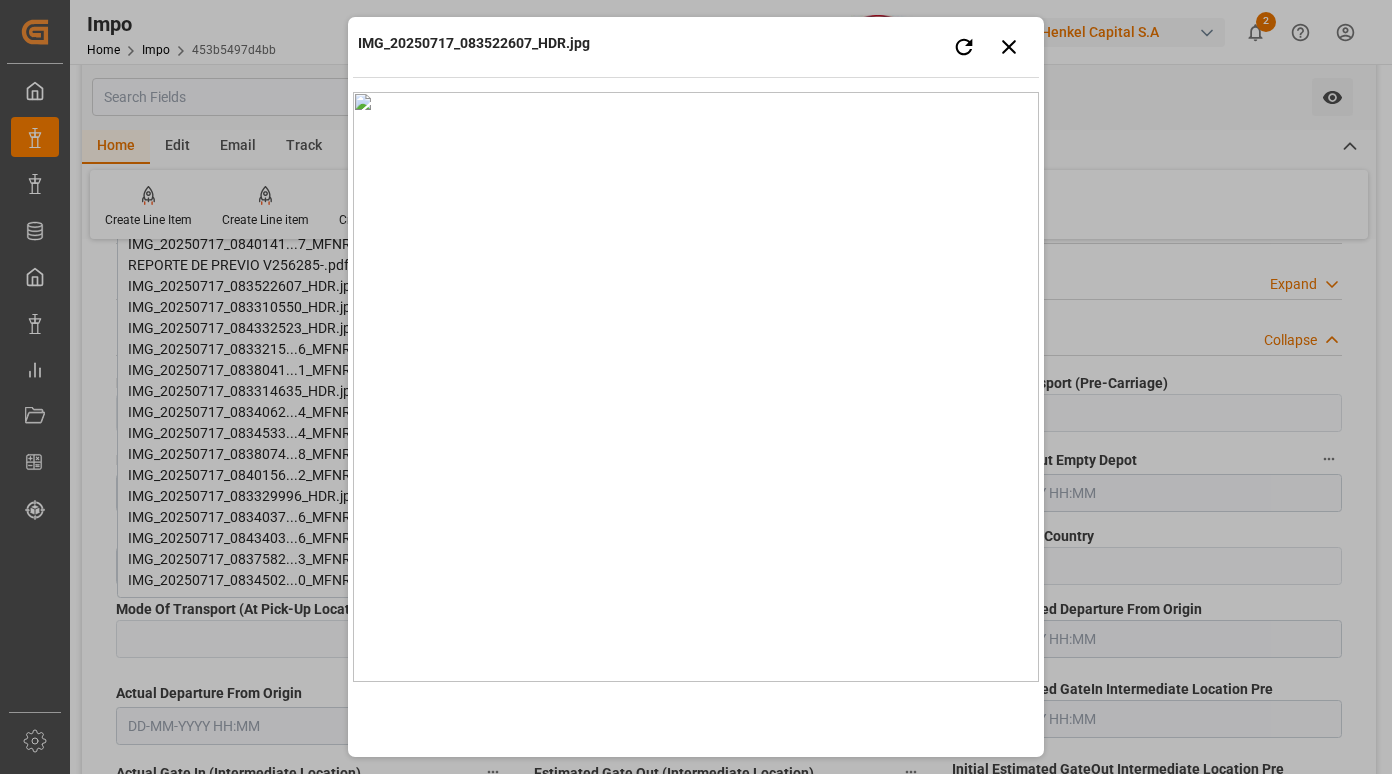 type 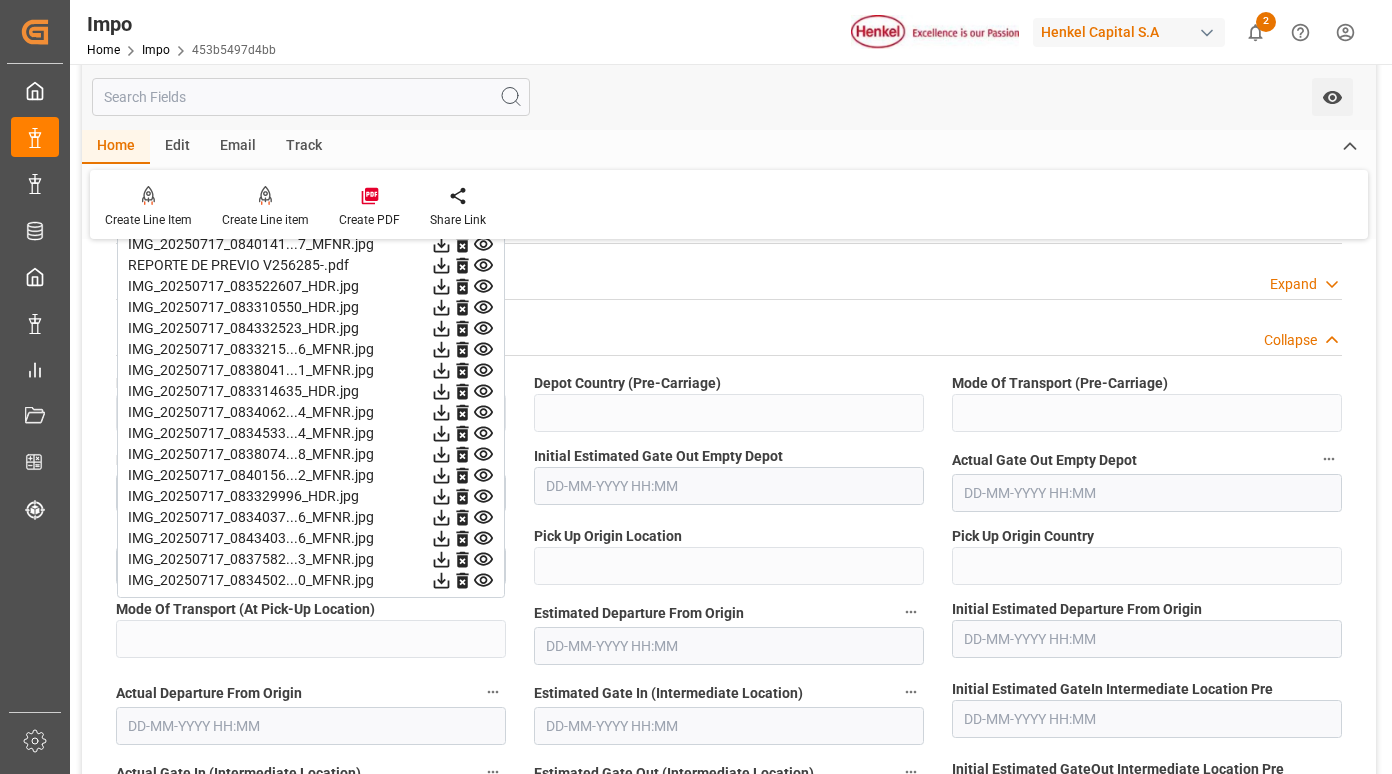 click 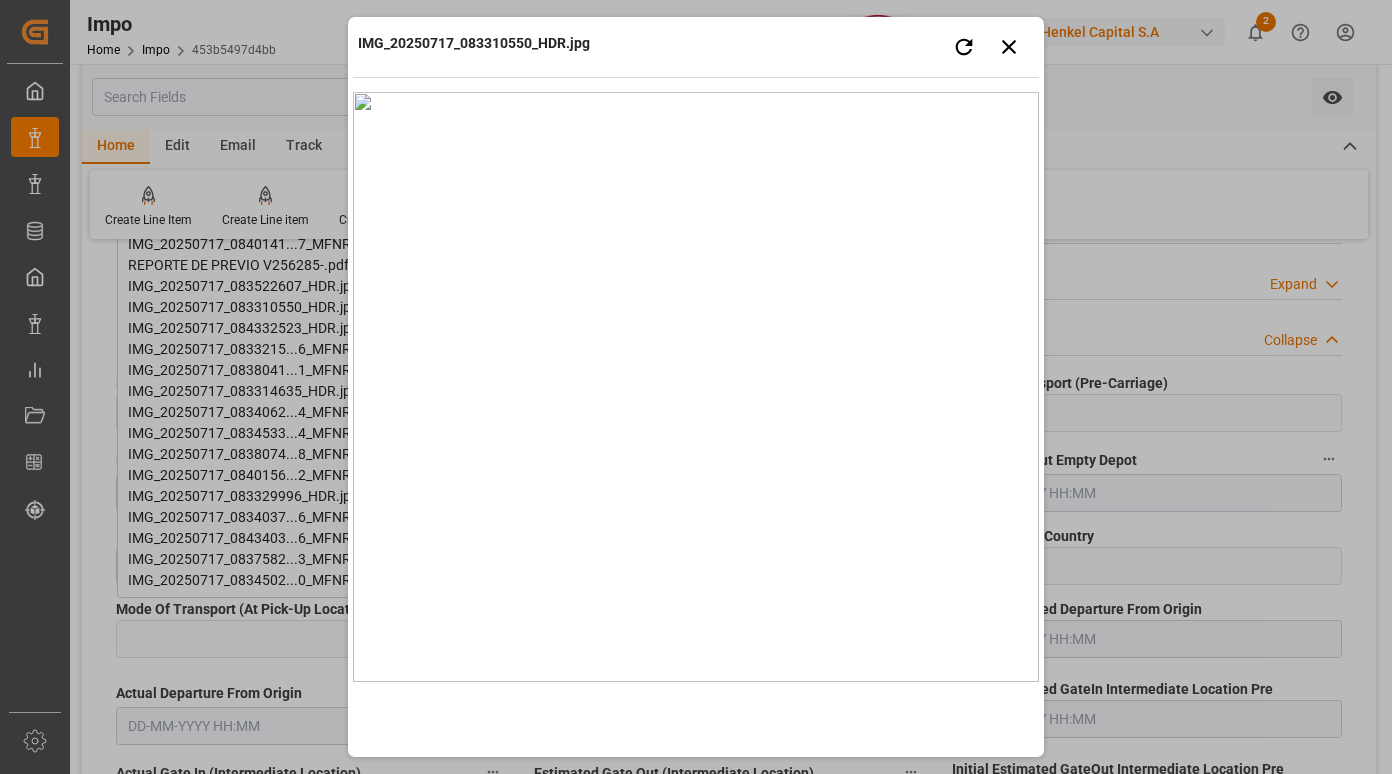type 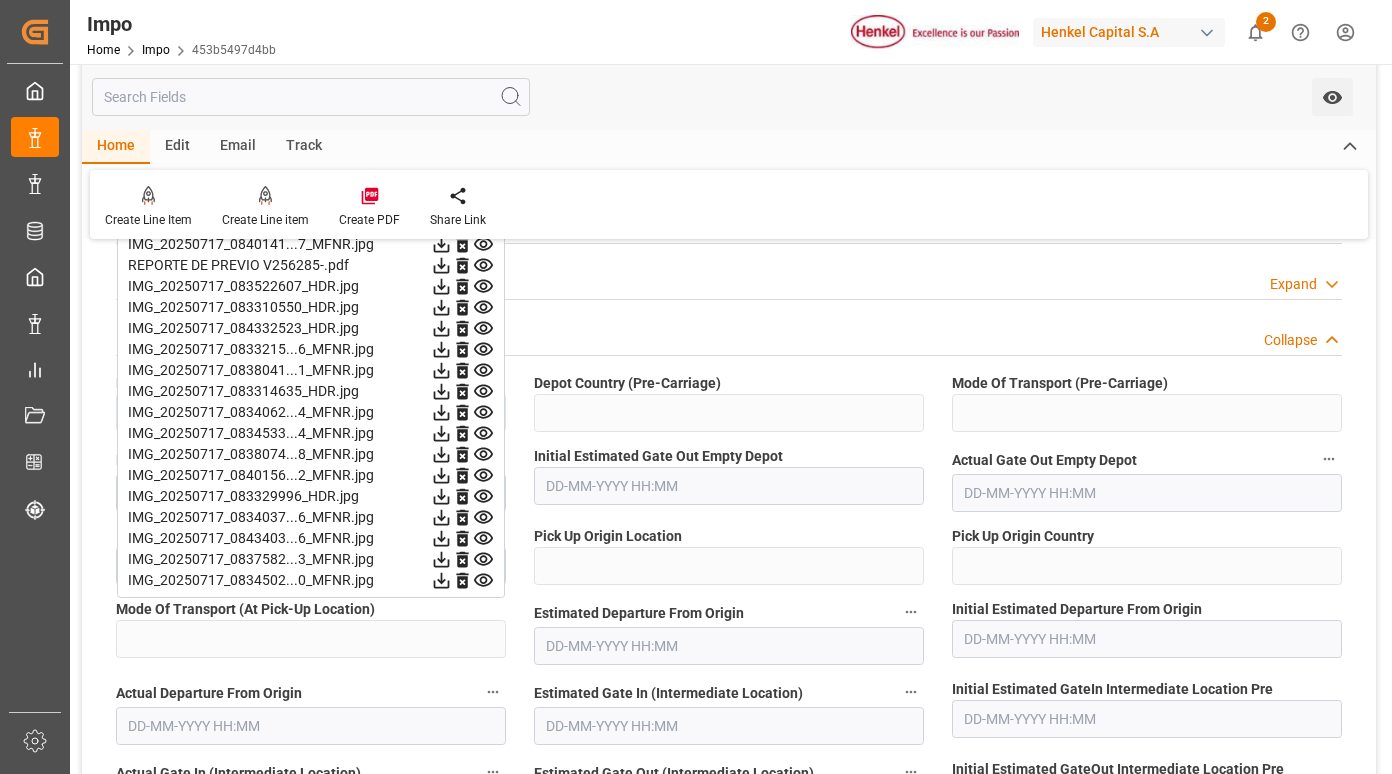 click 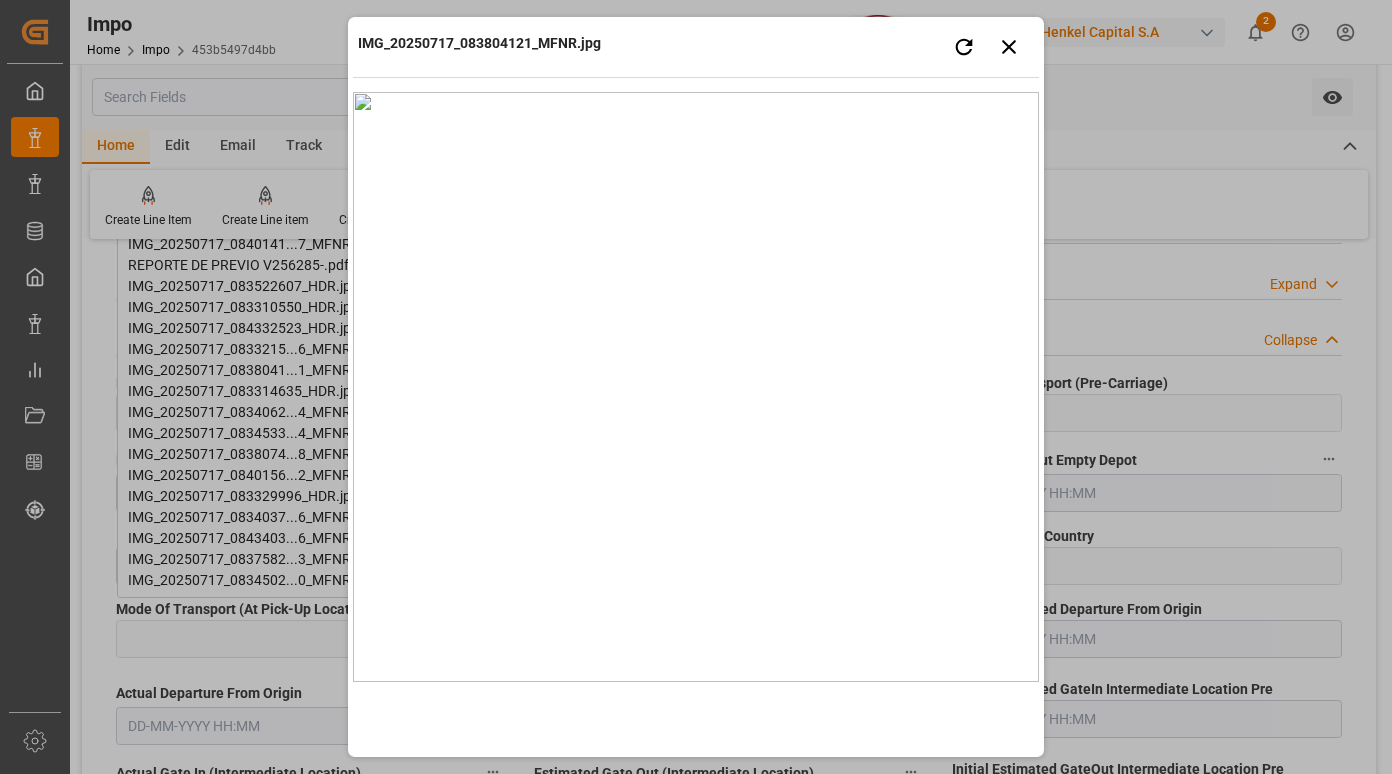 type 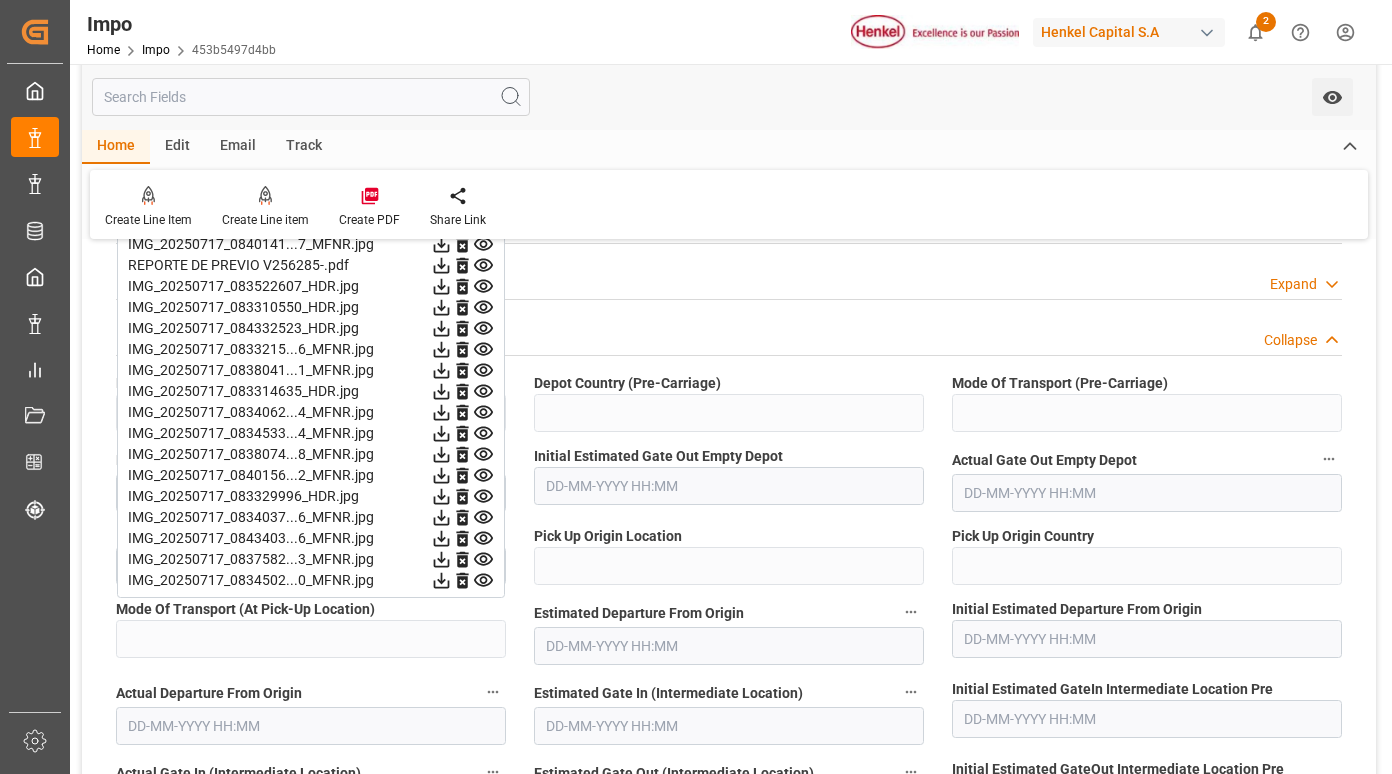 click 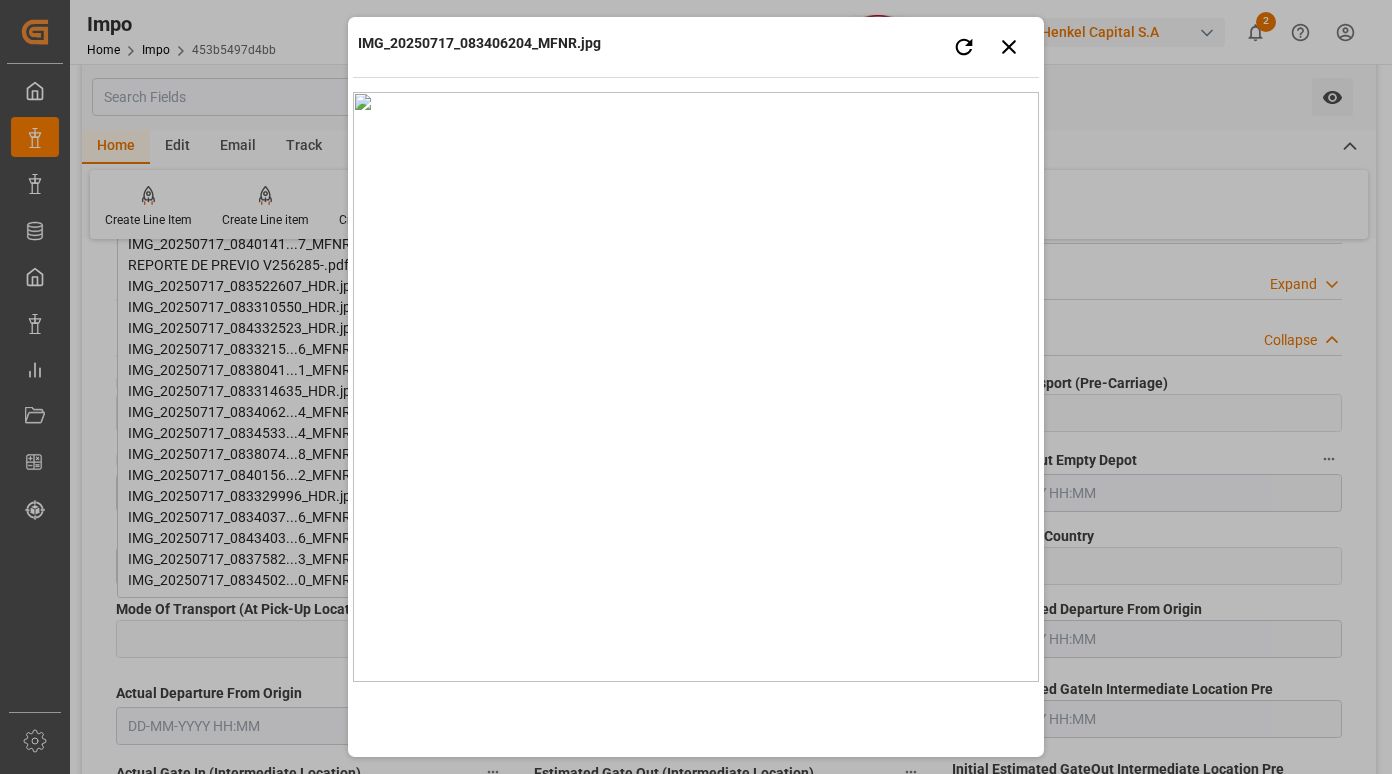 type 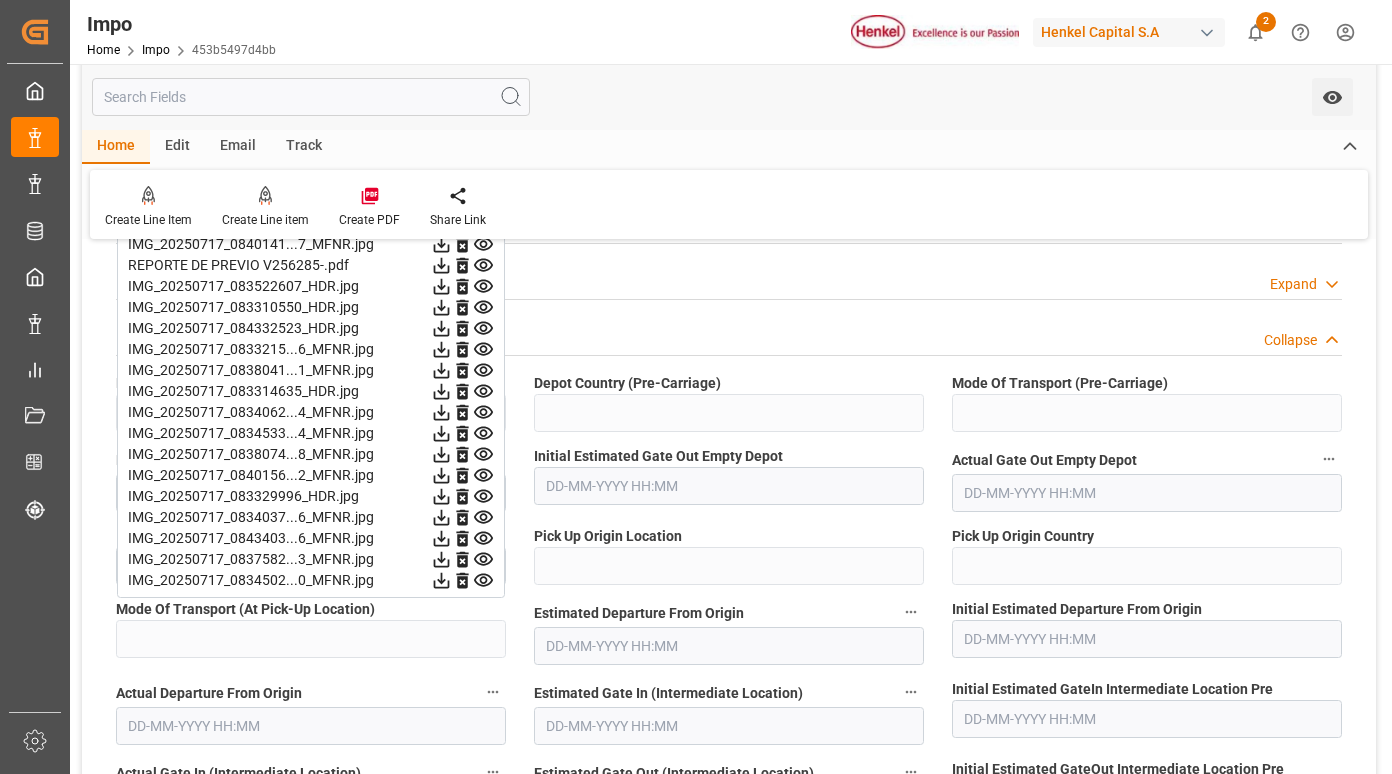 click 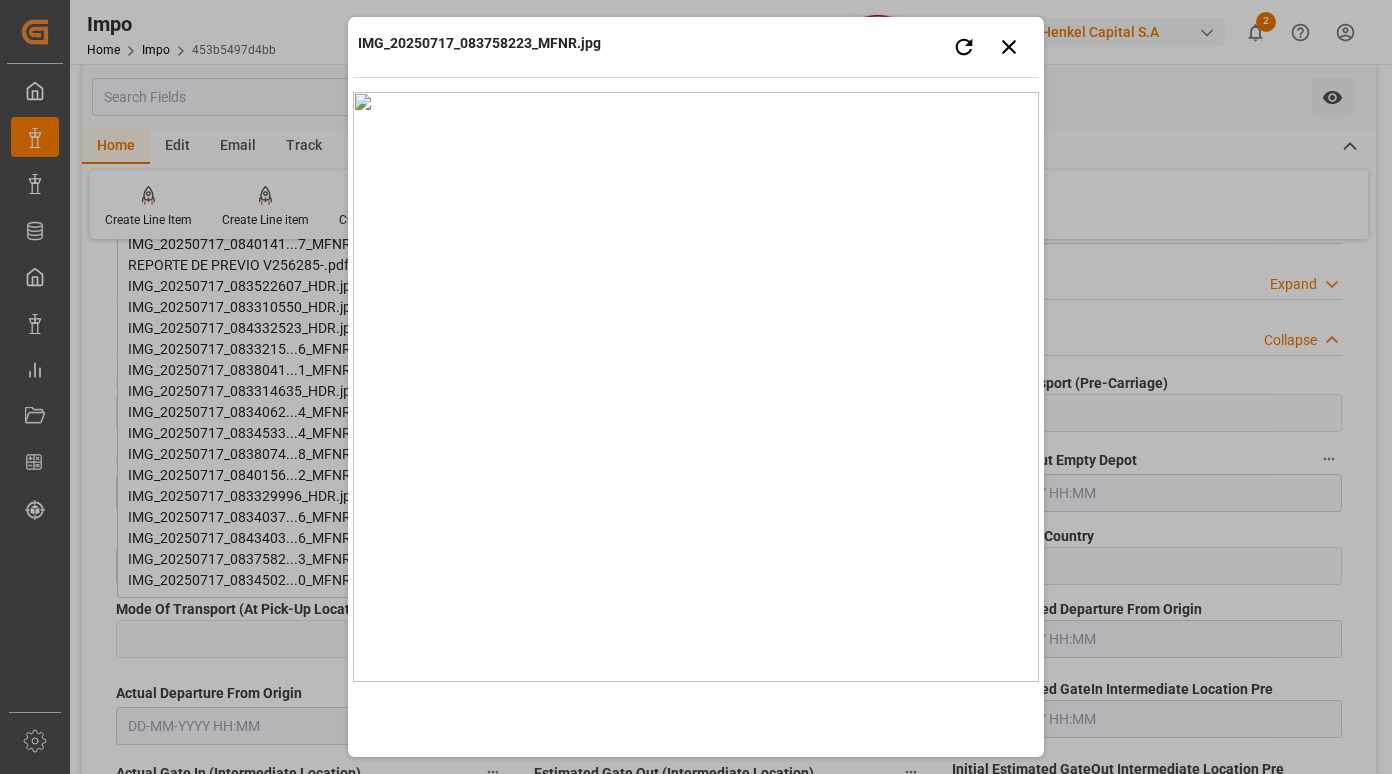 type 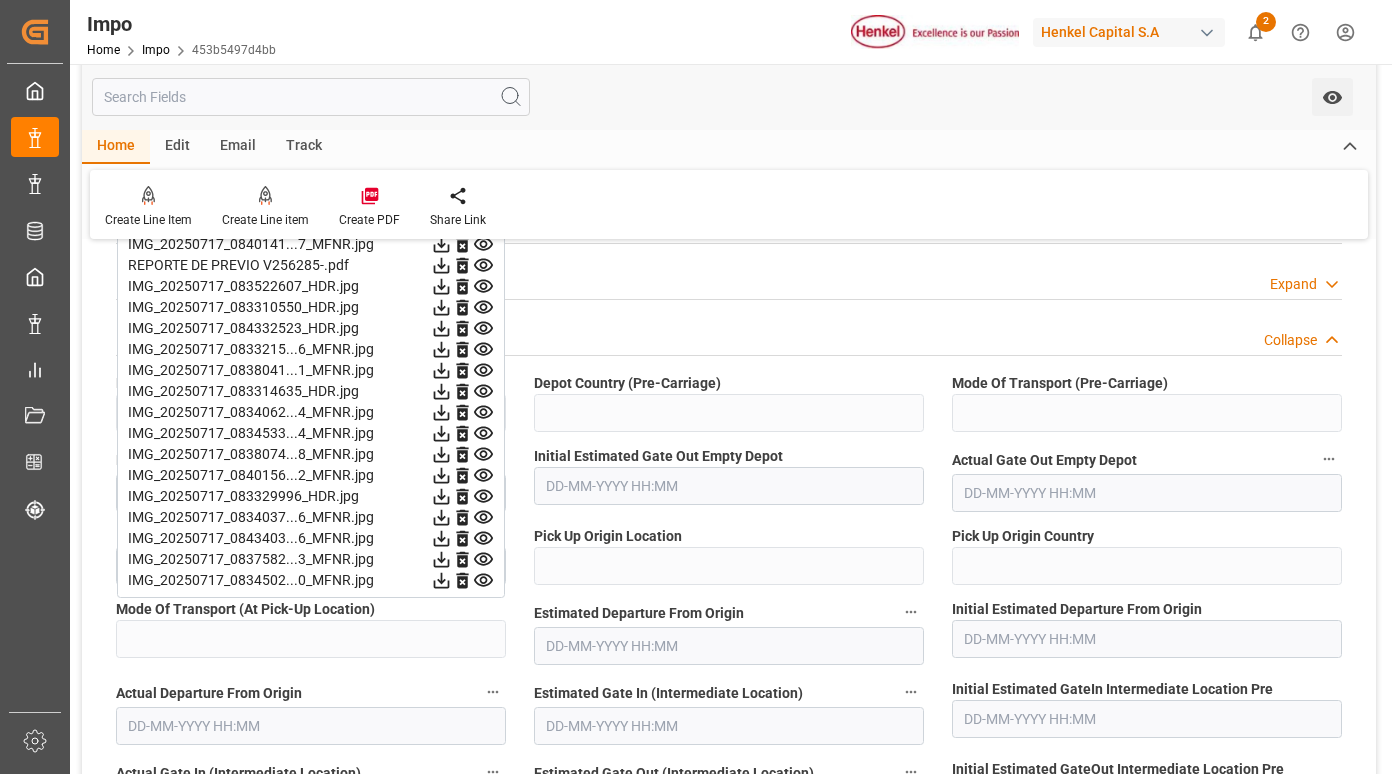 click 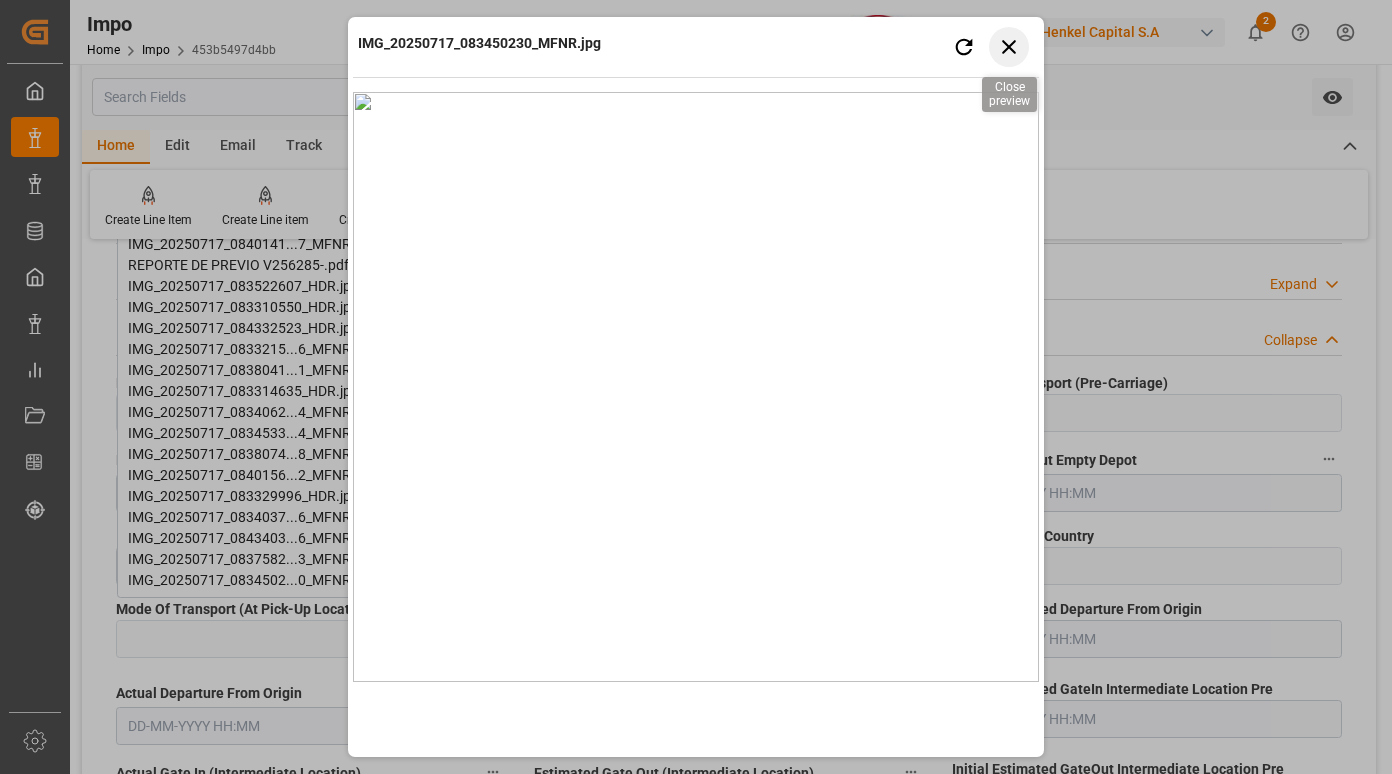 click 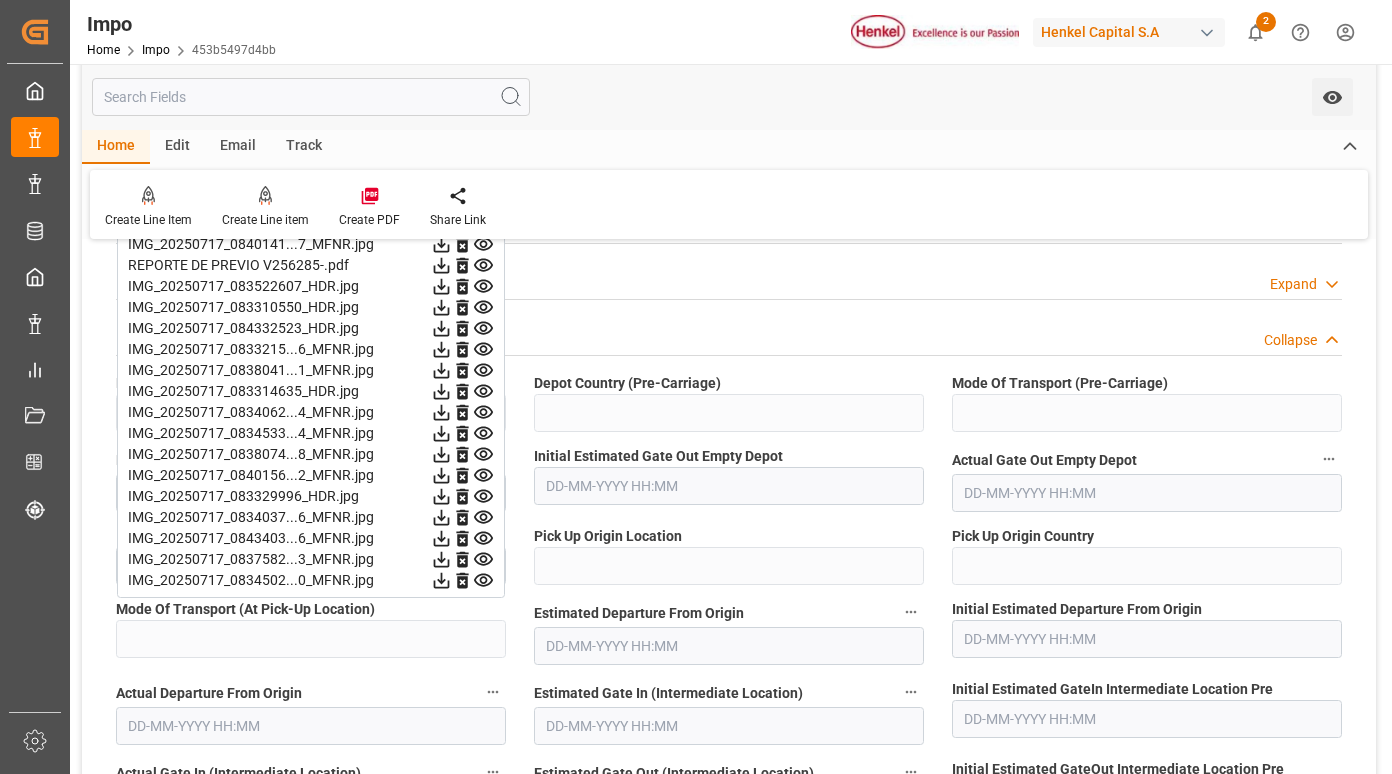 scroll, scrollTop: 1900, scrollLeft: 0, axis: vertical 